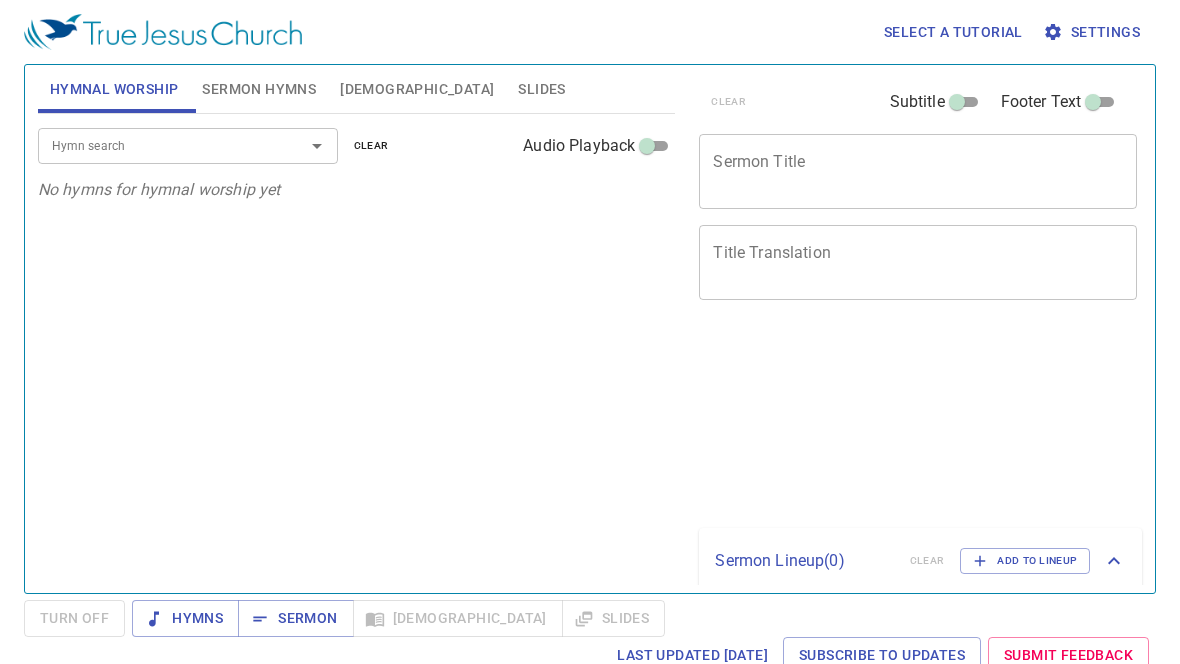scroll, scrollTop: 0, scrollLeft: 0, axis: both 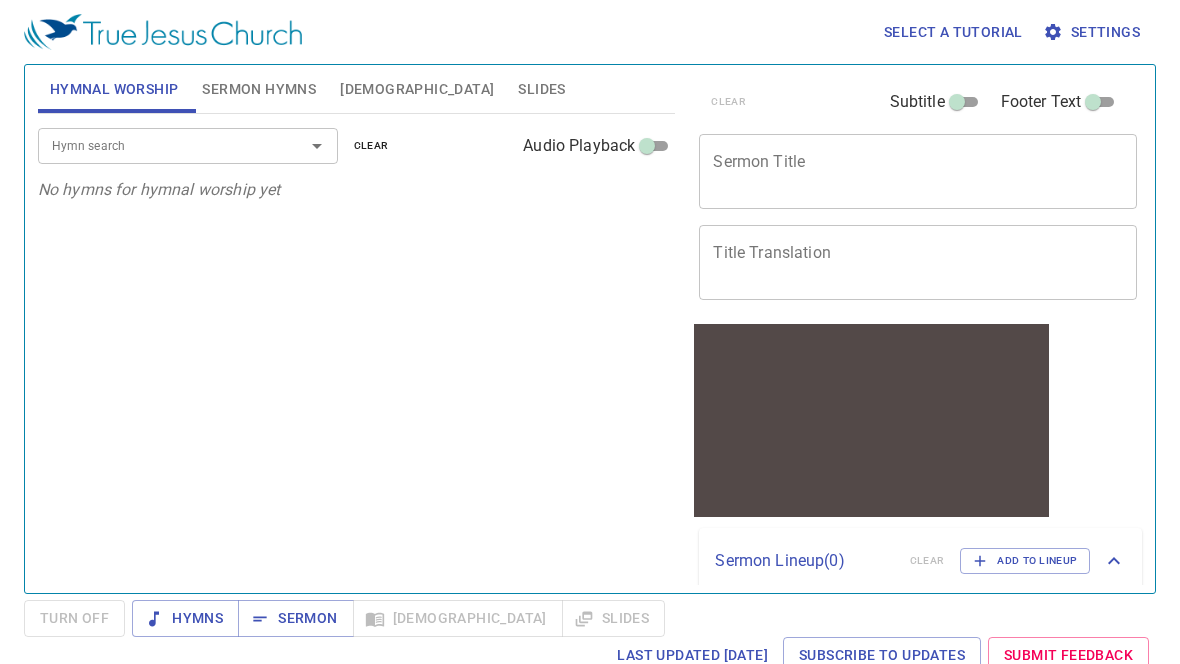 click on "[DEMOGRAPHIC_DATA]" at bounding box center [417, 89] 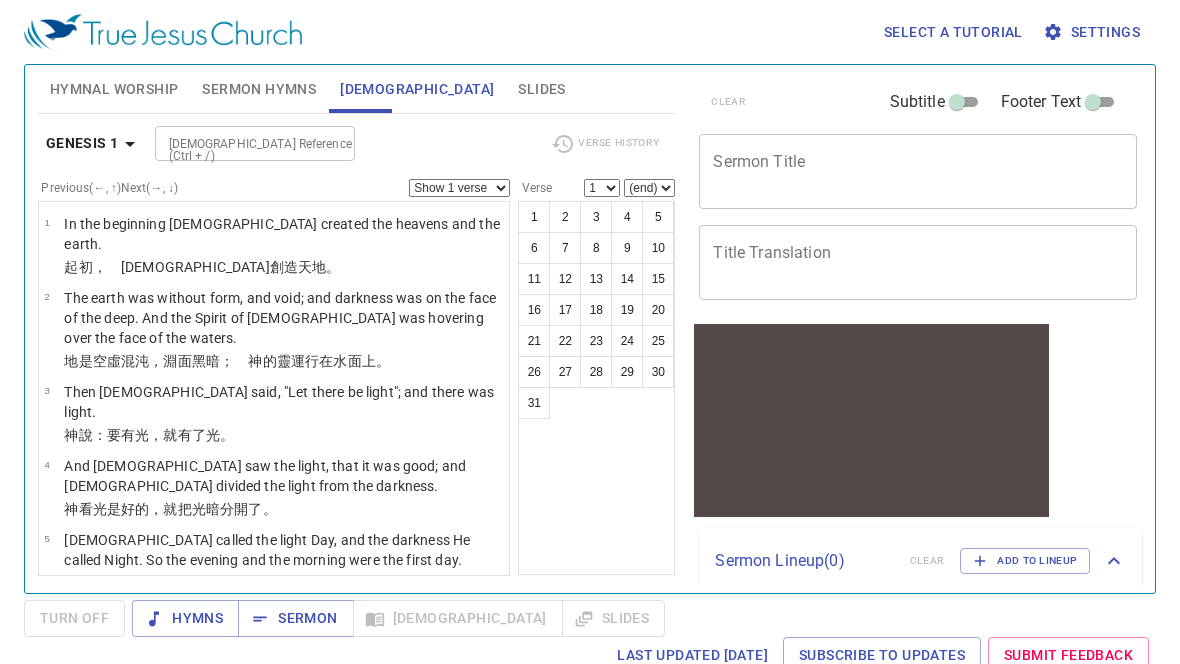 scroll, scrollTop: 0, scrollLeft: 0, axis: both 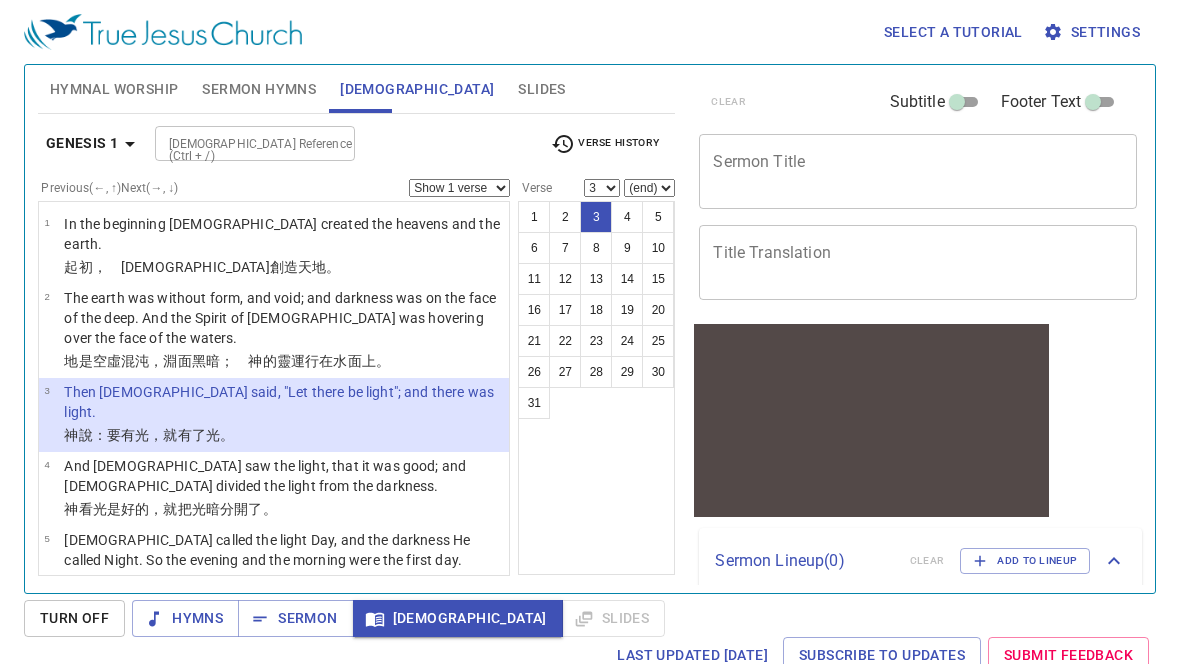 click on "The earth was without form, and void; and darkness was on the face of the deep. And the Spirit of [DEMOGRAPHIC_DATA] was hovering over the face of the waters." at bounding box center [283, 318] 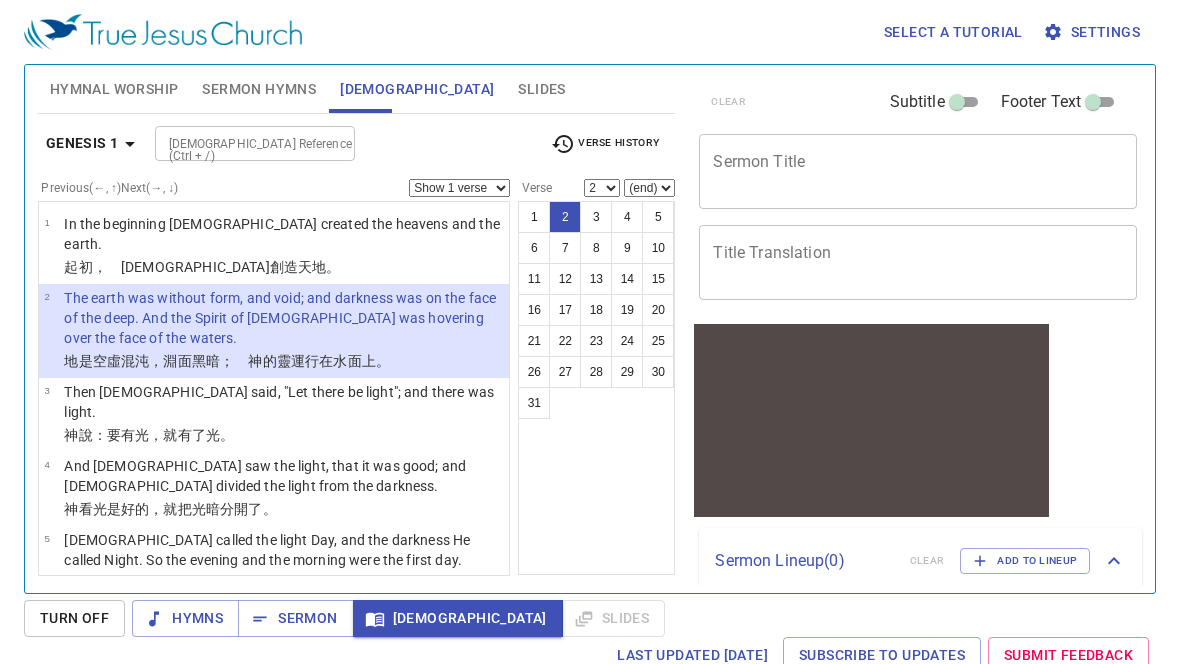 click on "Then [DEMOGRAPHIC_DATA] said, "Let there be light"; and there was light." at bounding box center (283, 403) 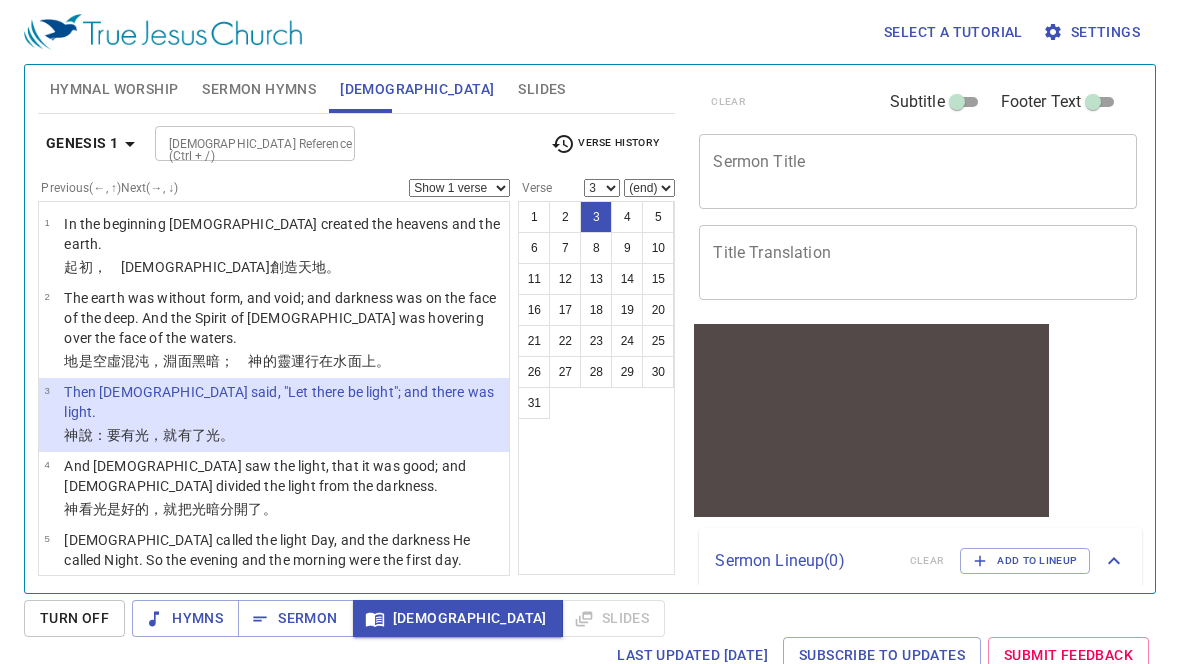 click on "In the beginning [DEMOGRAPHIC_DATA] created the heavens and the earth." at bounding box center (283, 234) 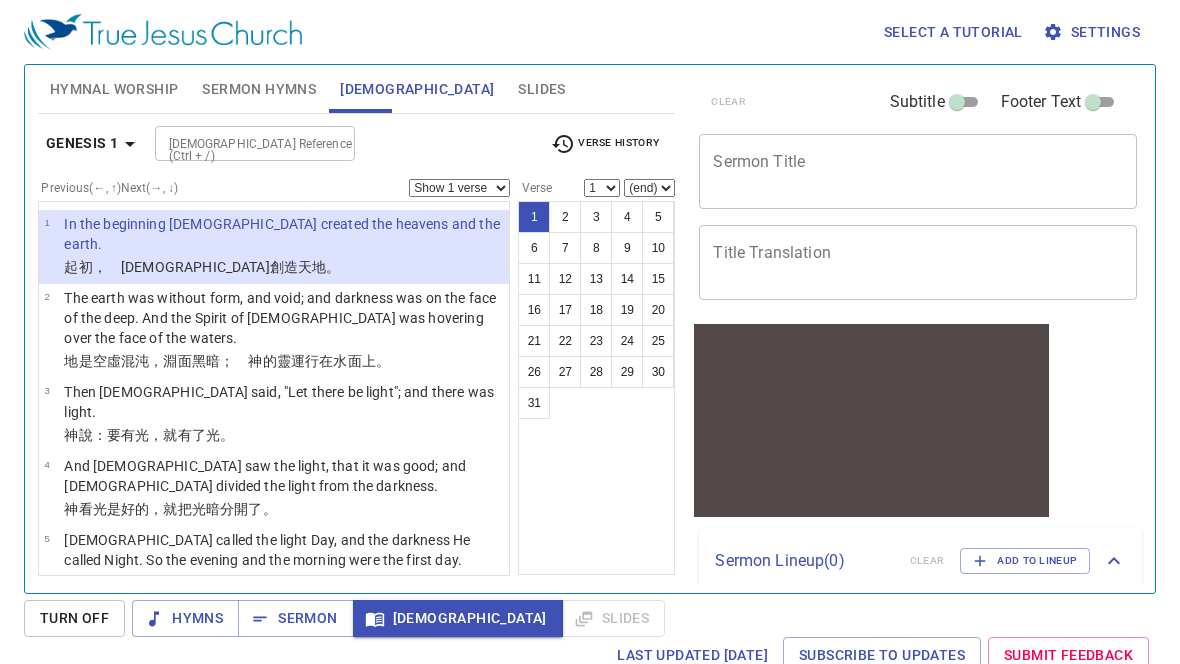 click on "Genesis 1" at bounding box center (82, 143) 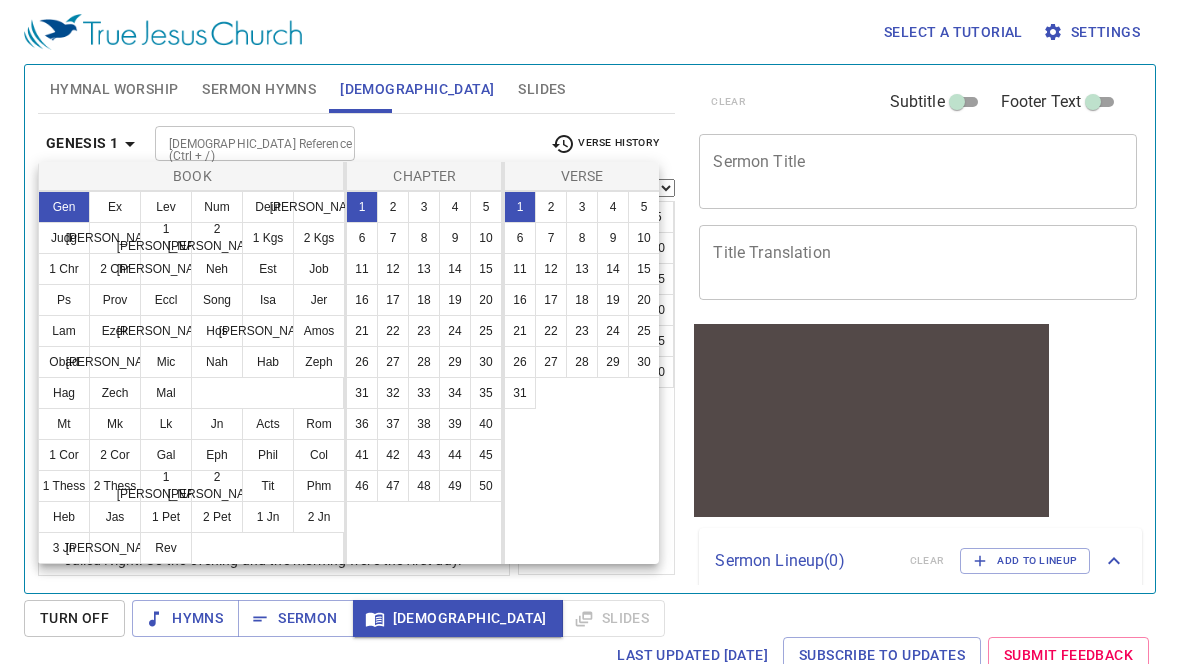 click on "Rom" at bounding box center (319, 424) 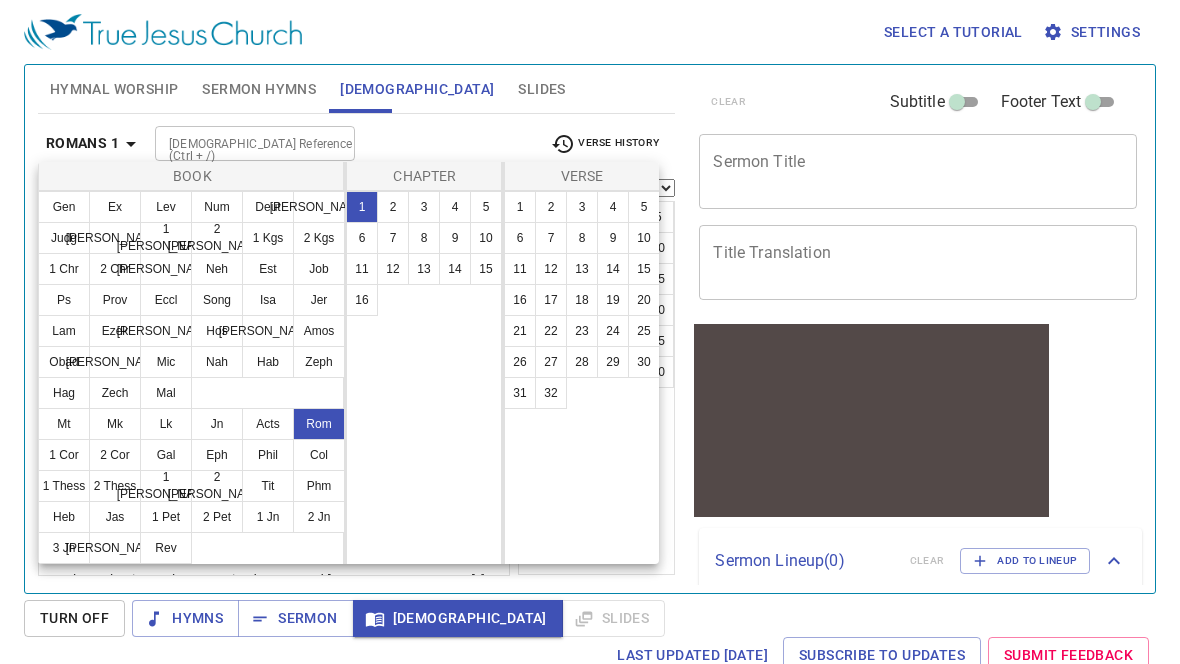 click on "6" at bounding box center [362, 238] 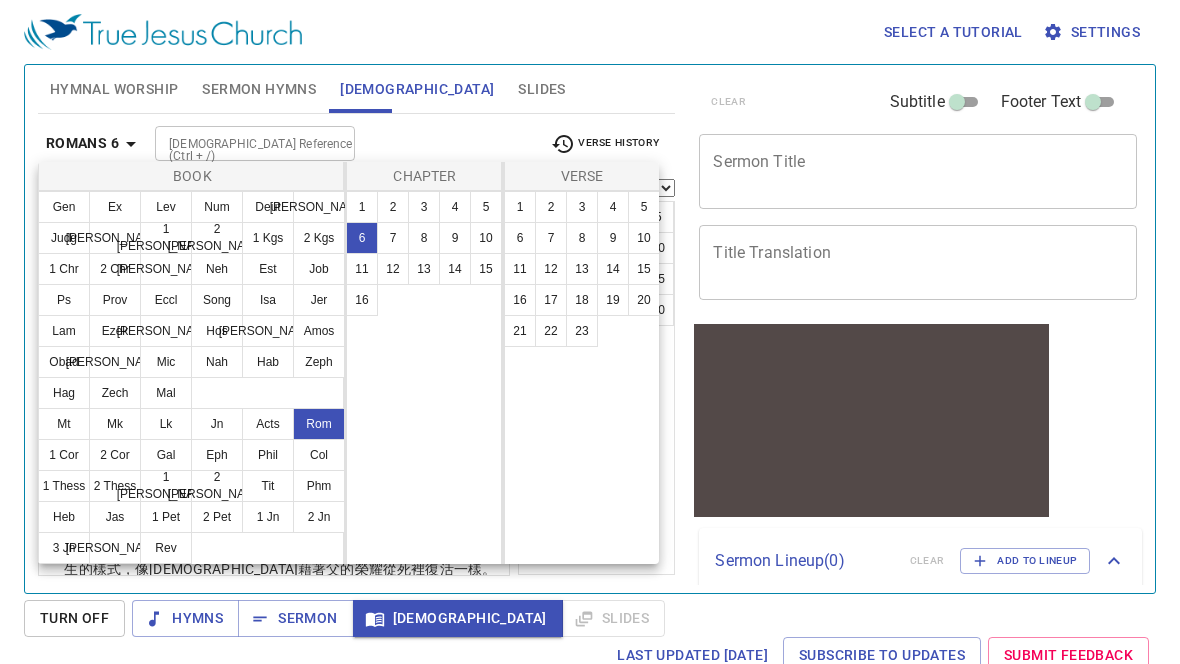 click on "1" at bounding box center (520, 207) 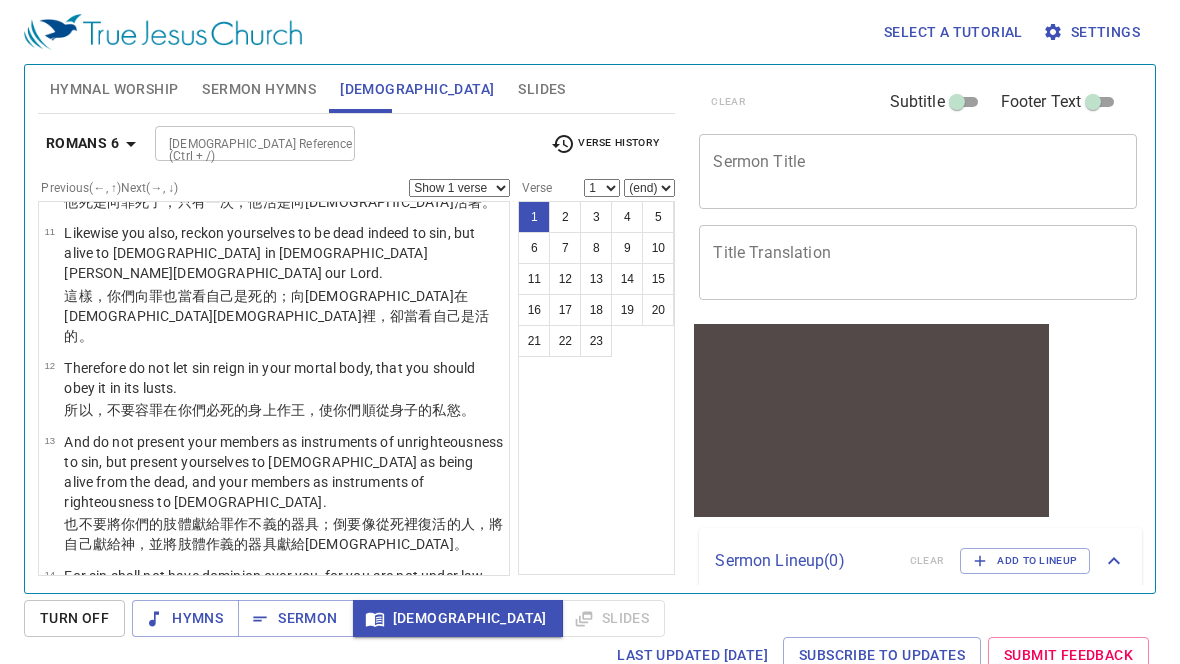 scroll, scrollTop: 860, scrollLeft: 0, axis: vertical 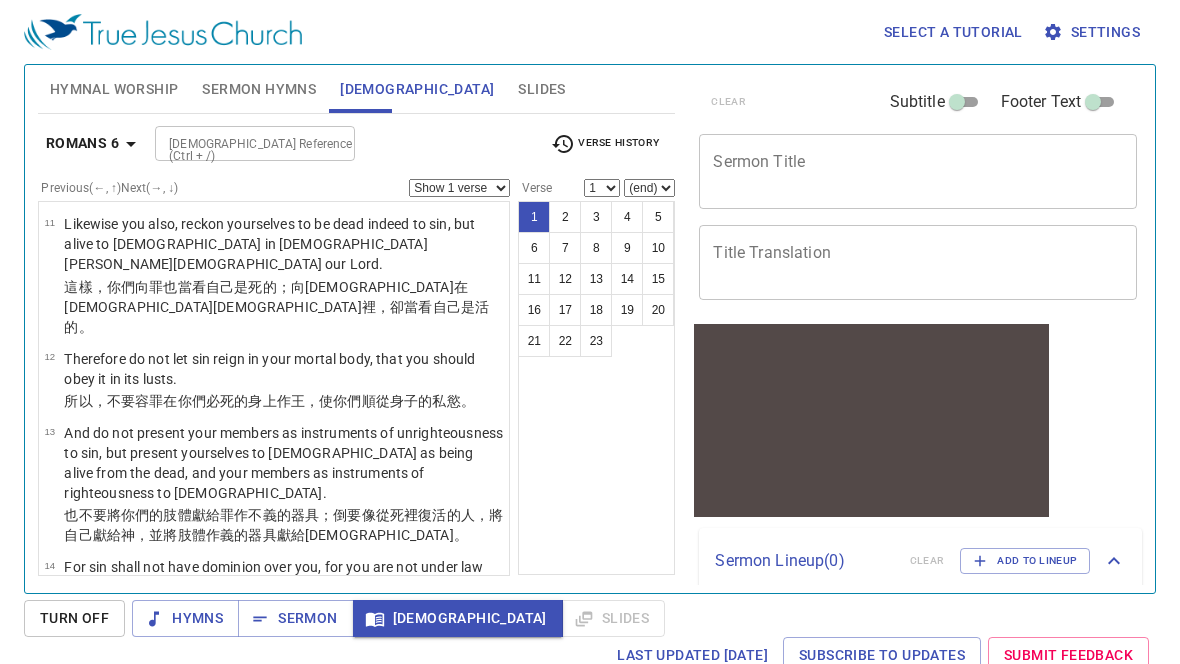 click on "Romans 6" at bounding box center (82, 143) 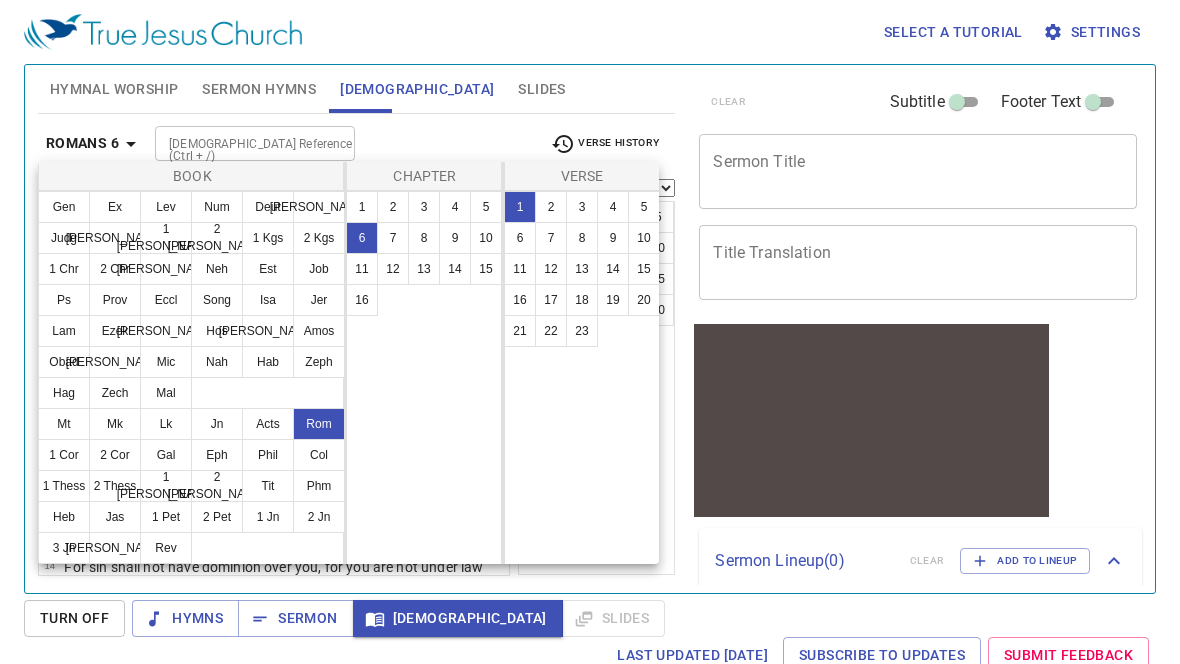 click at bounding box center (590, 332) 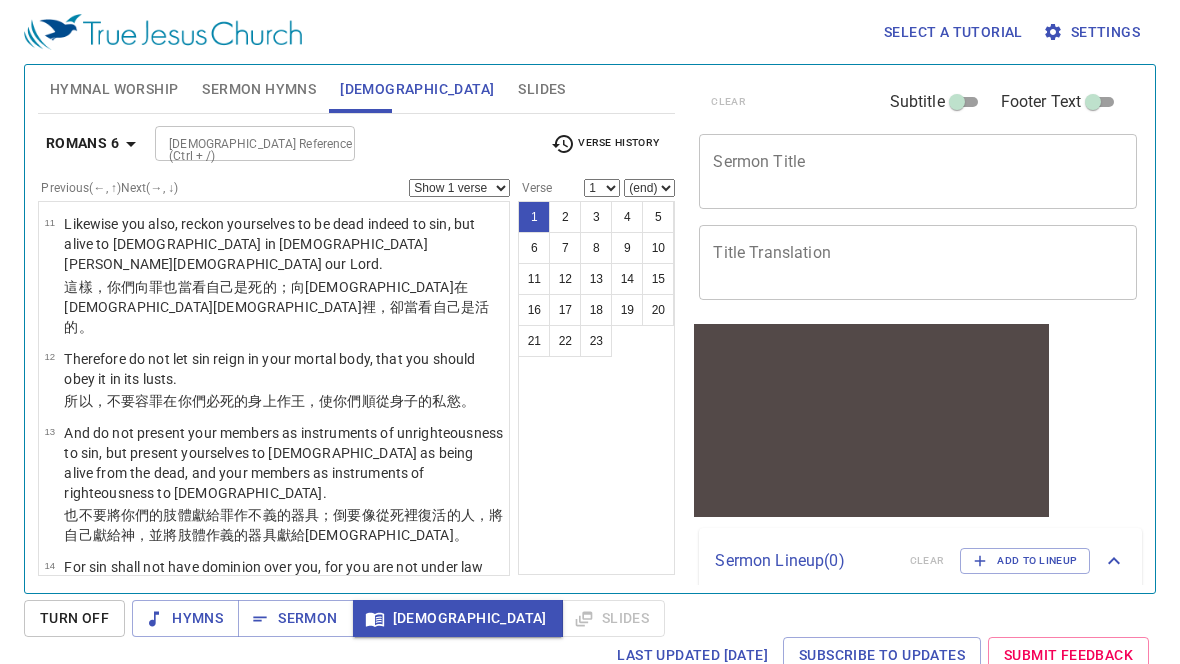 click 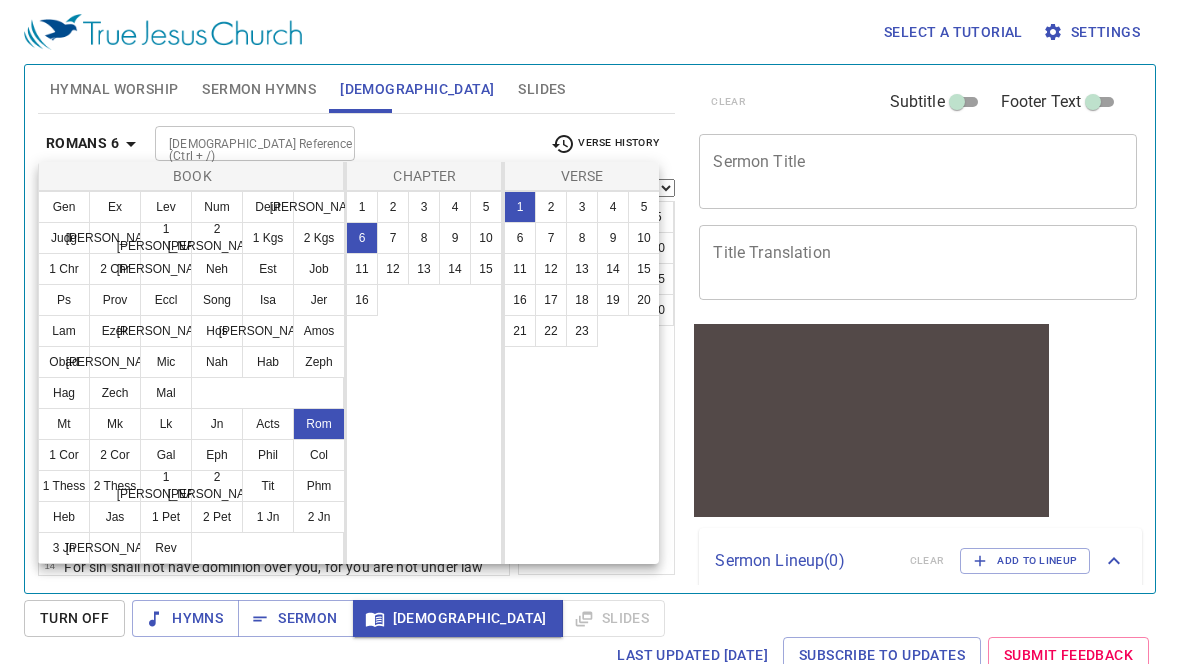 click on "Jn" at bounding box center [217, 424] 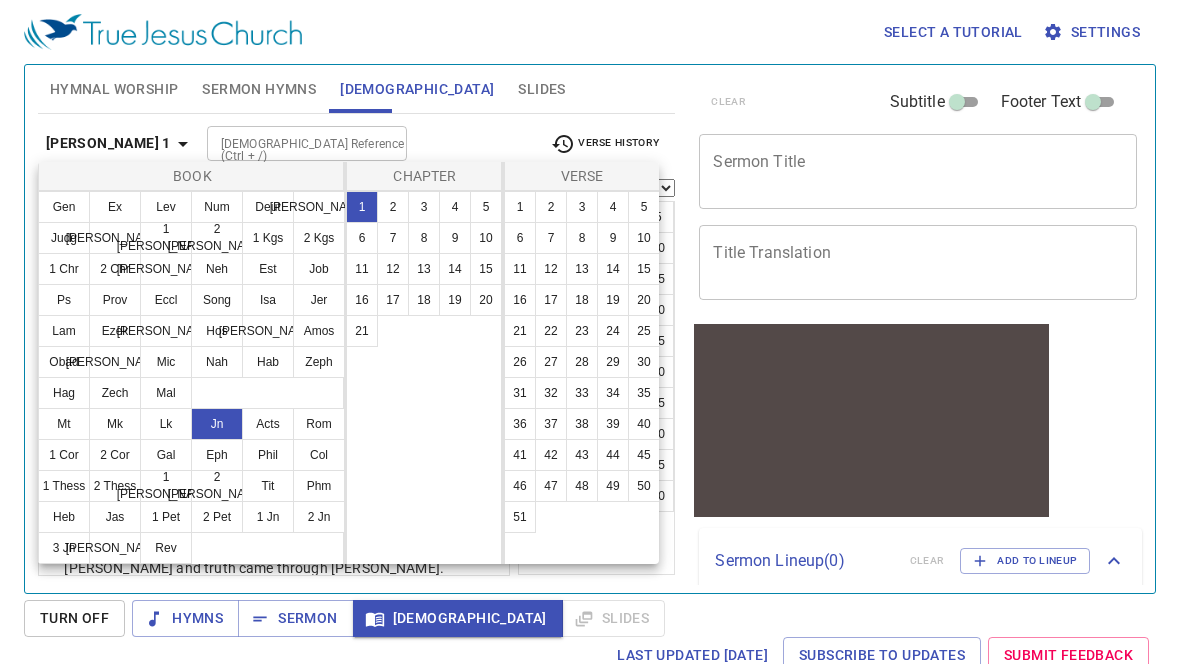 scroll, scrollTop: 0, scrollLeft: 0, axis: both 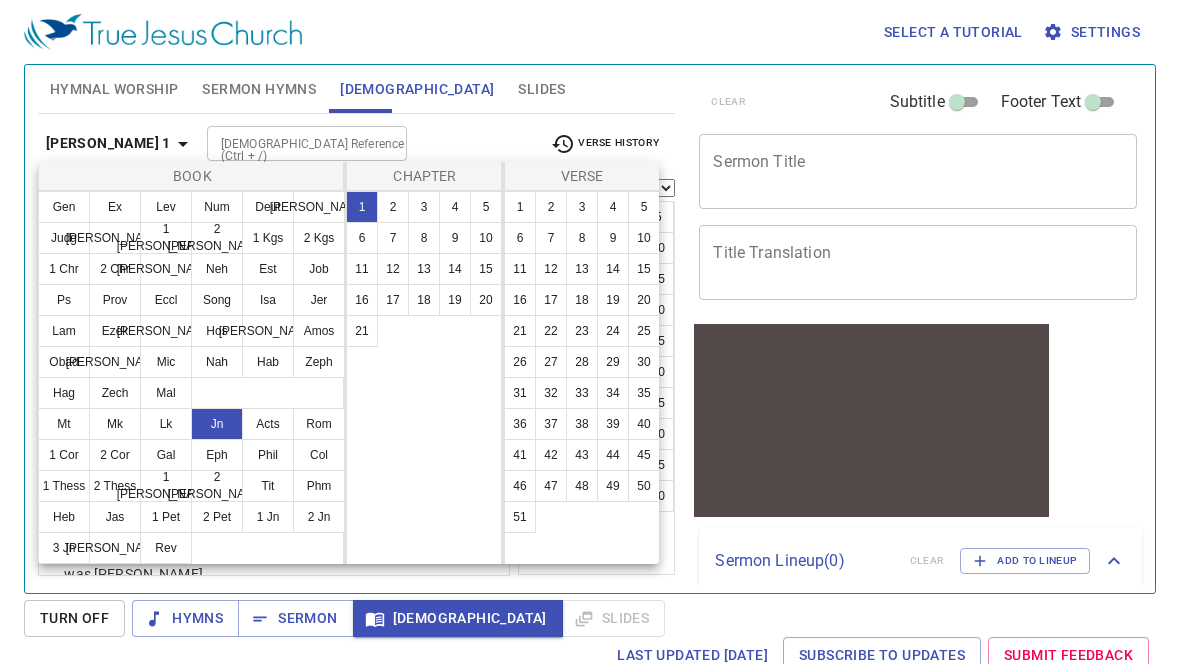 click on "9" at bounding box center [455, 238] 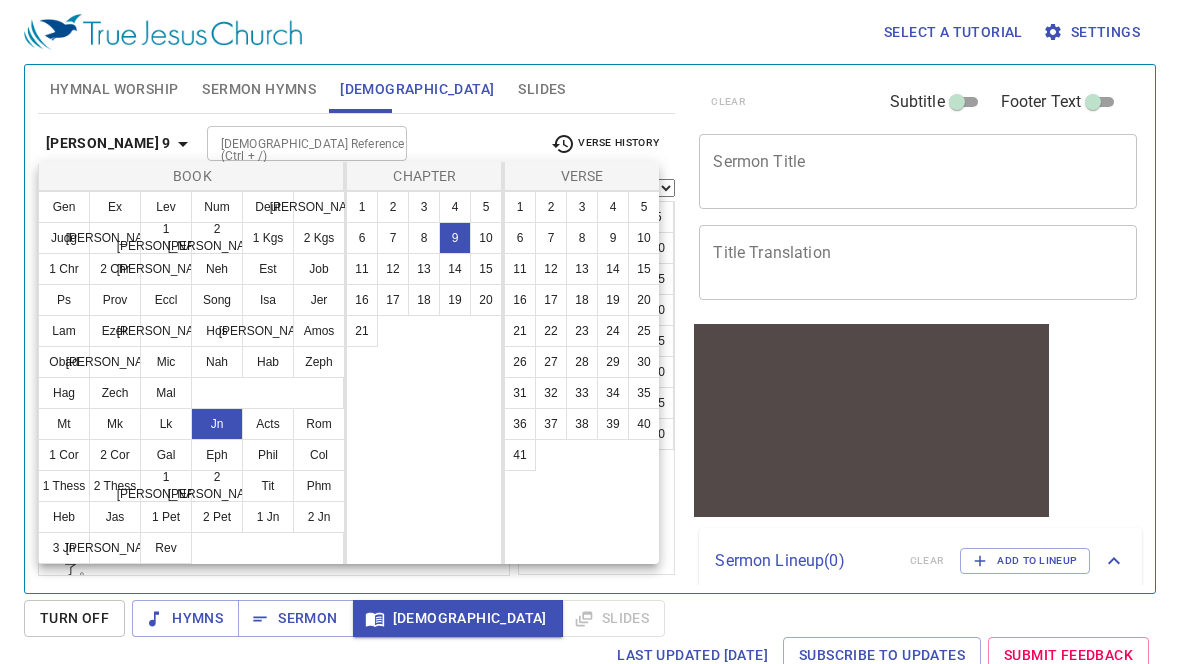 click on "39" at bounding box center [613, 424] 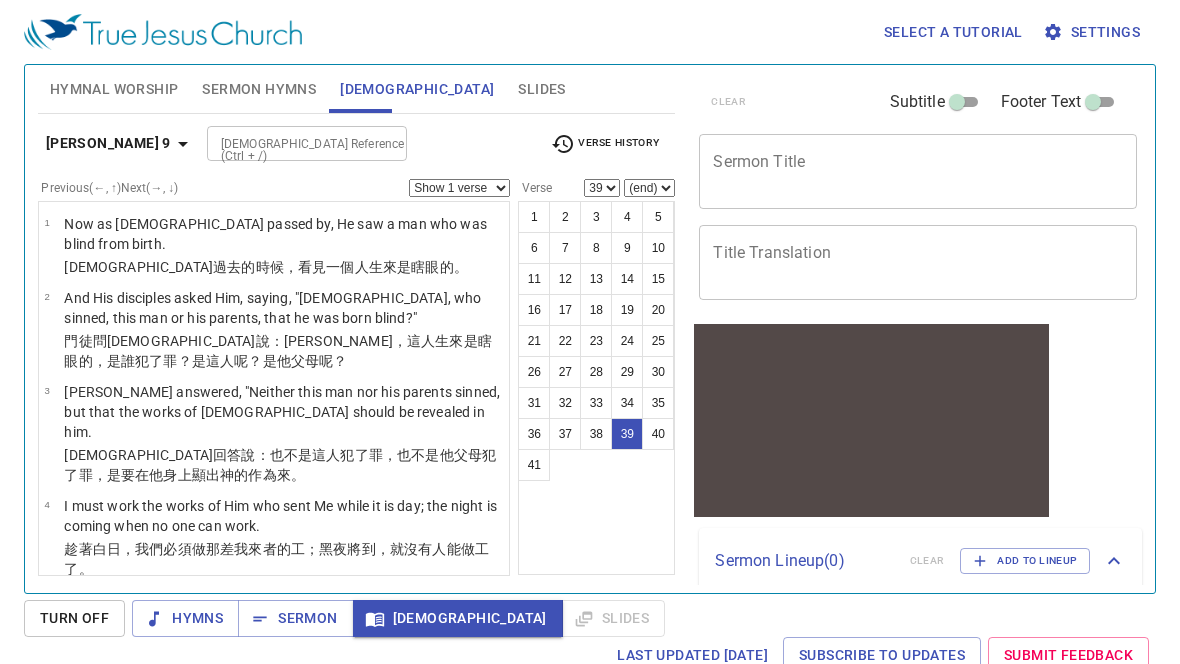 scroll, scrollTop: 3020, scrollLeft: 0, axis: vertical 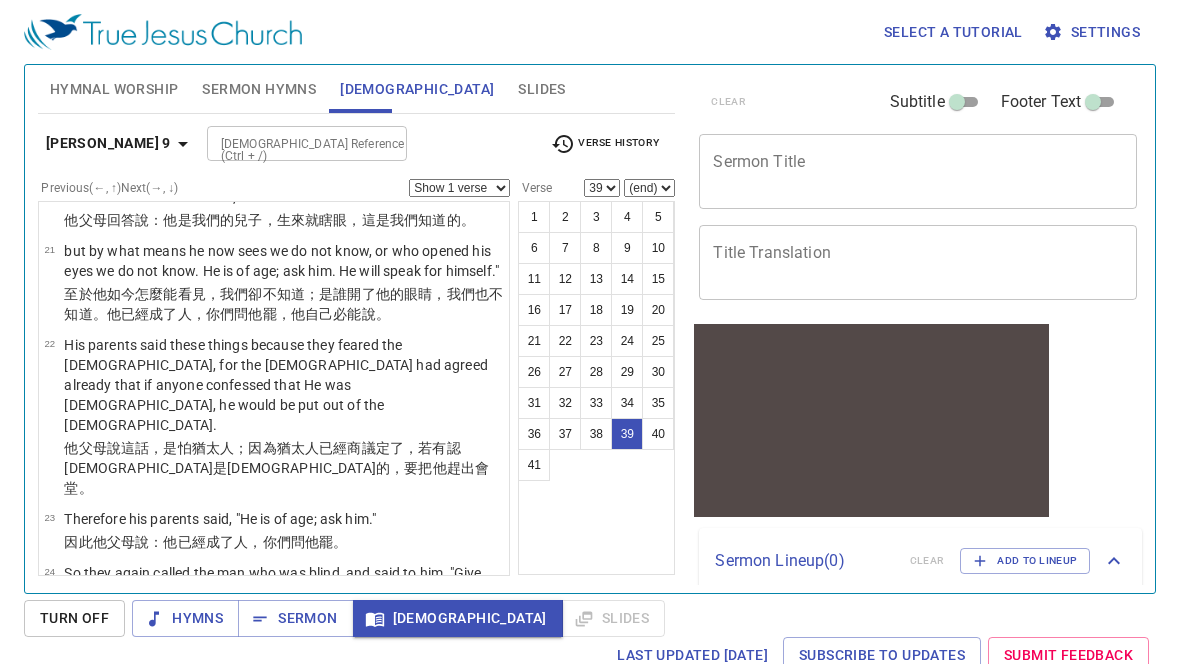 click 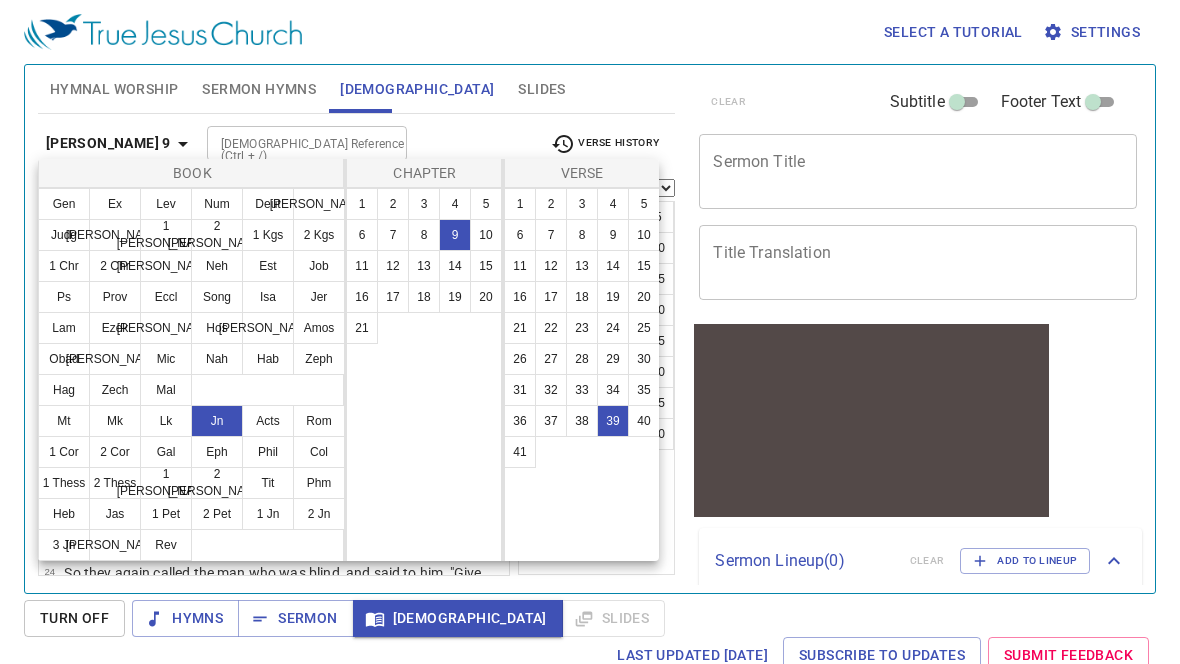 click on "Acts" at bounding box center (268, 421) 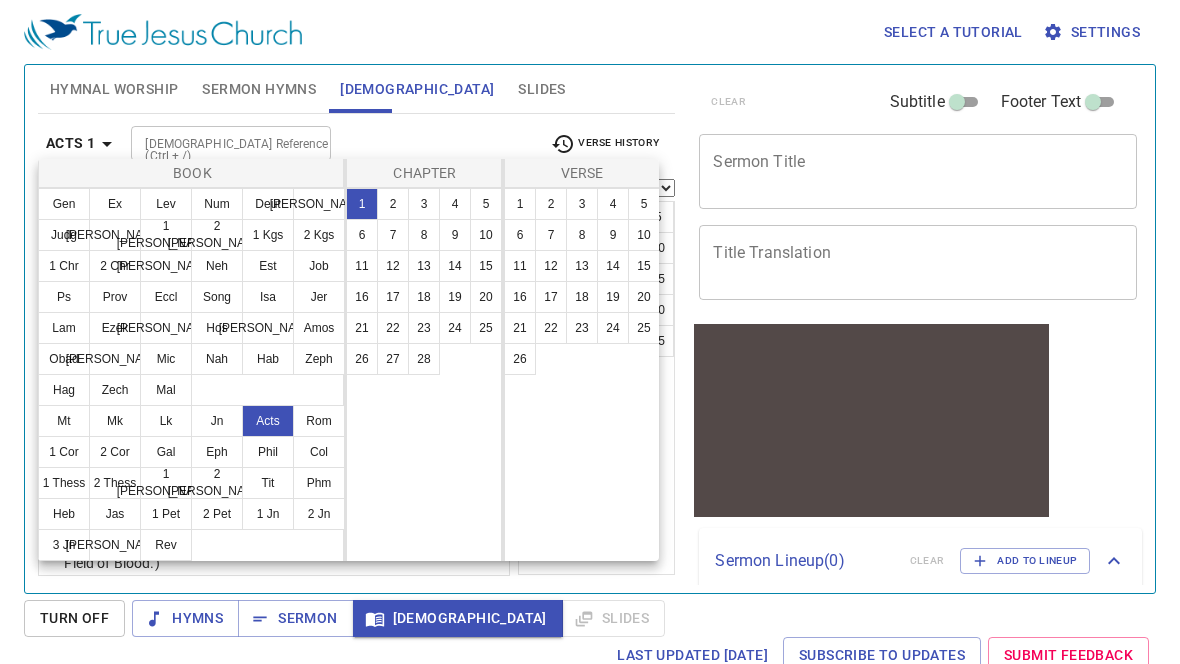 scroll, scrollTop: 0, scrollLeft: 0, axis: both 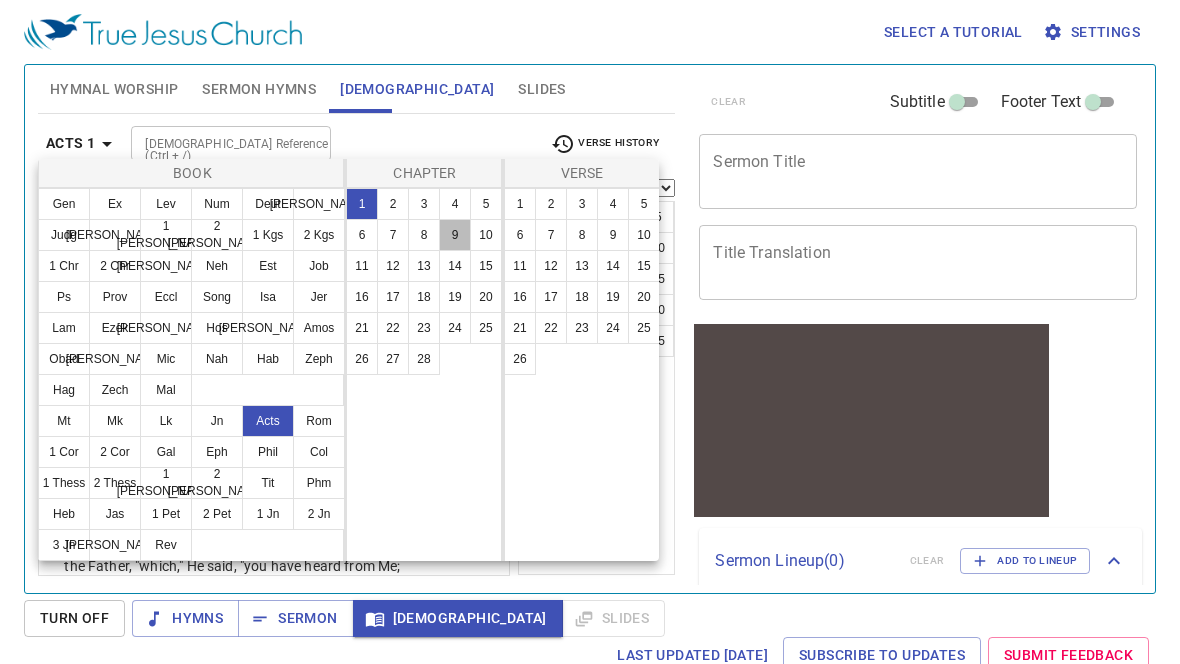 click on "9" at bounding box center [455, 235] 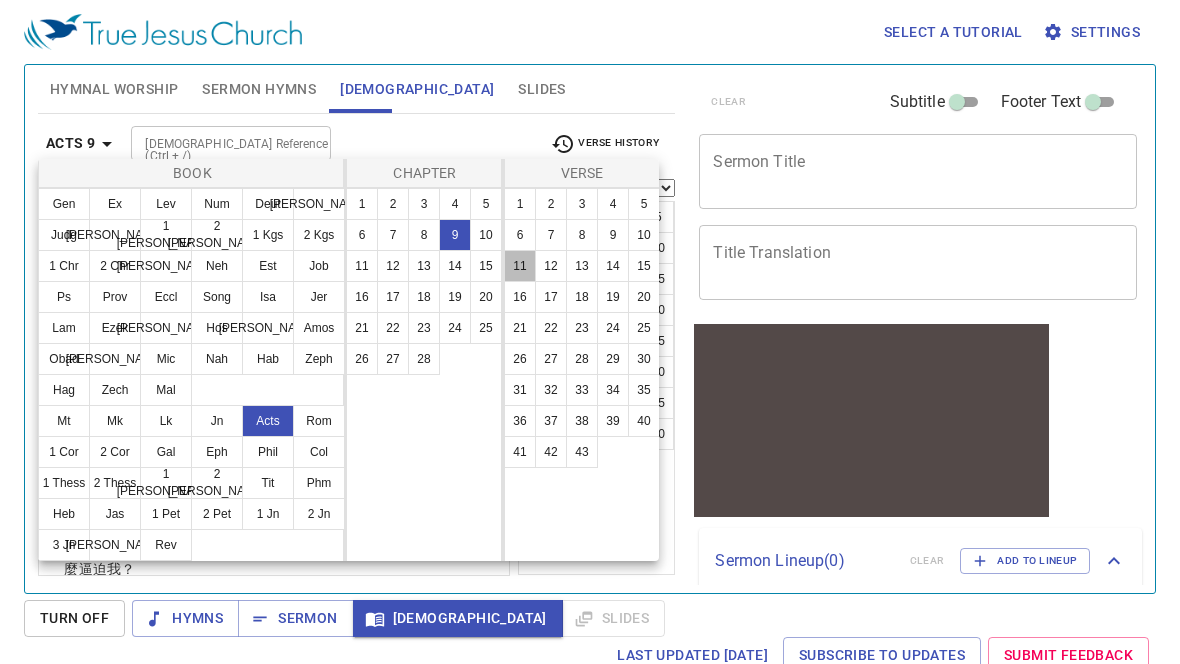click on "11" at bounding box center (520, 266) 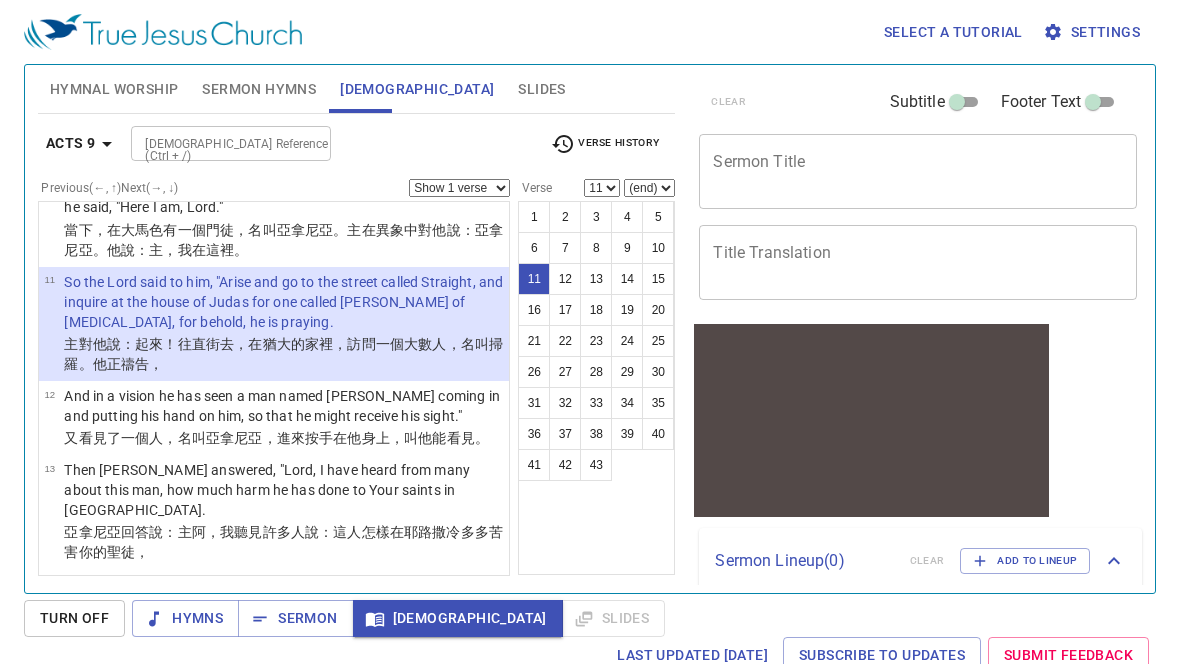 scroll, scrollTop: 887, scrollLeft: 0, axis: vertical 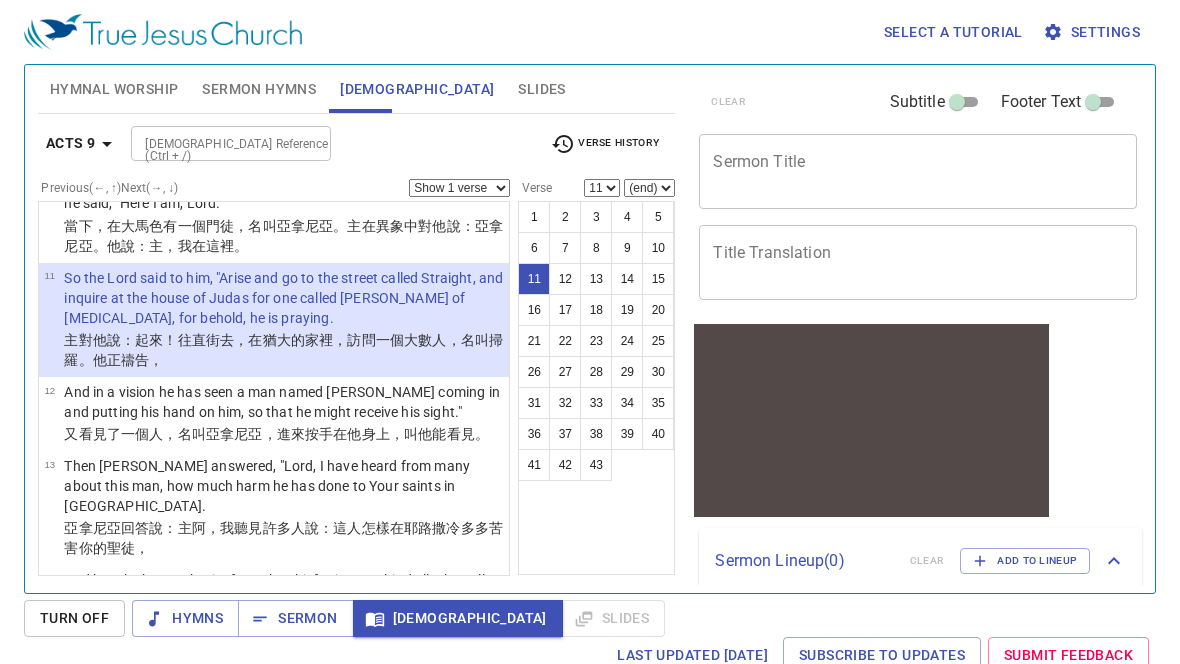 click on "Then [PERSON_NAME] answered, "Lord, I have heard from many about this man, how much harm he has done to Your saints in [GEOGRAPHIC_DATA]." at bounding box center [283, 487] 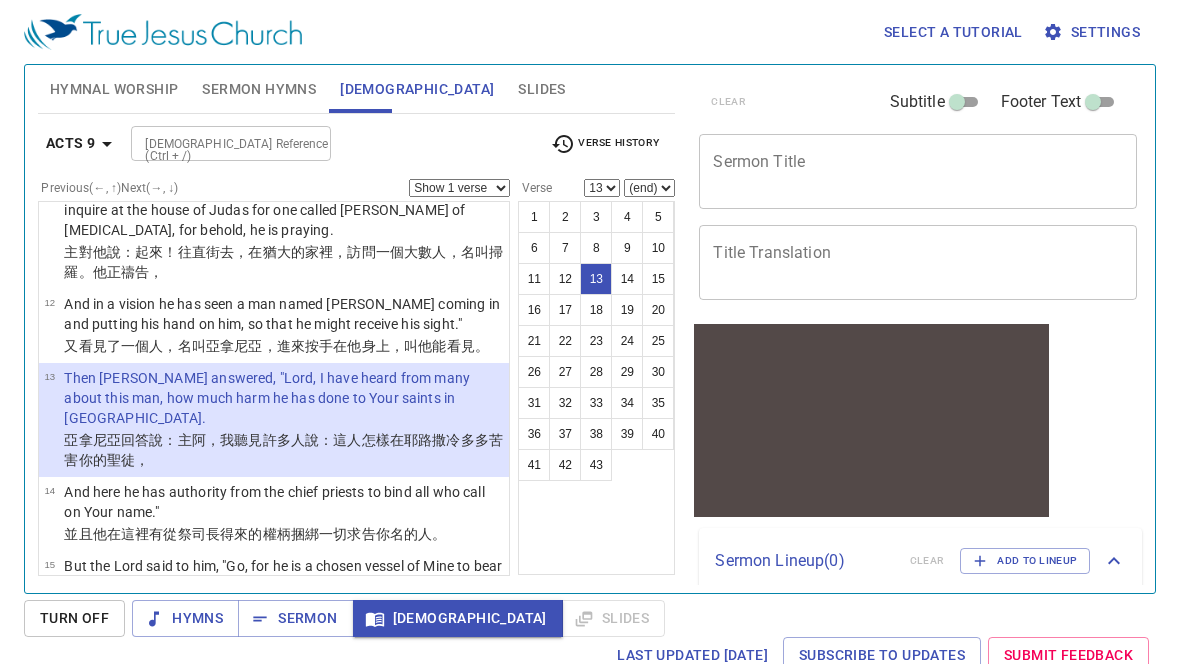 scroll, scrollTop: 987, scrollLeft: 0, axis: vertical 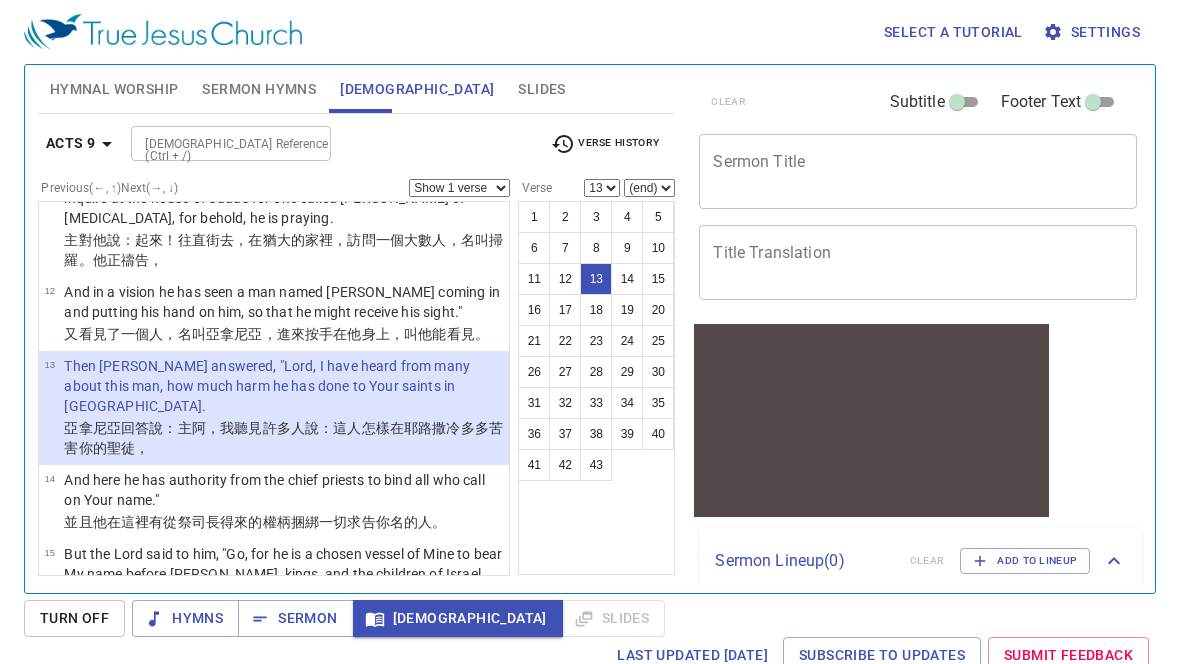 click 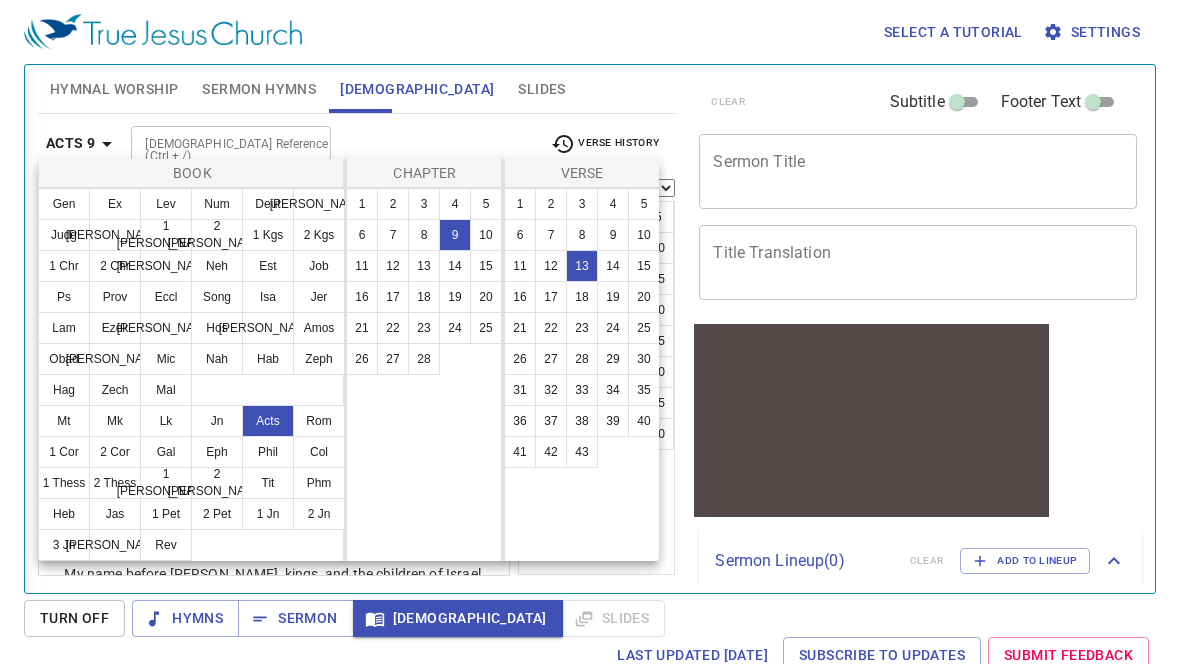 click on "Judg" at bounding box center [64, 235] 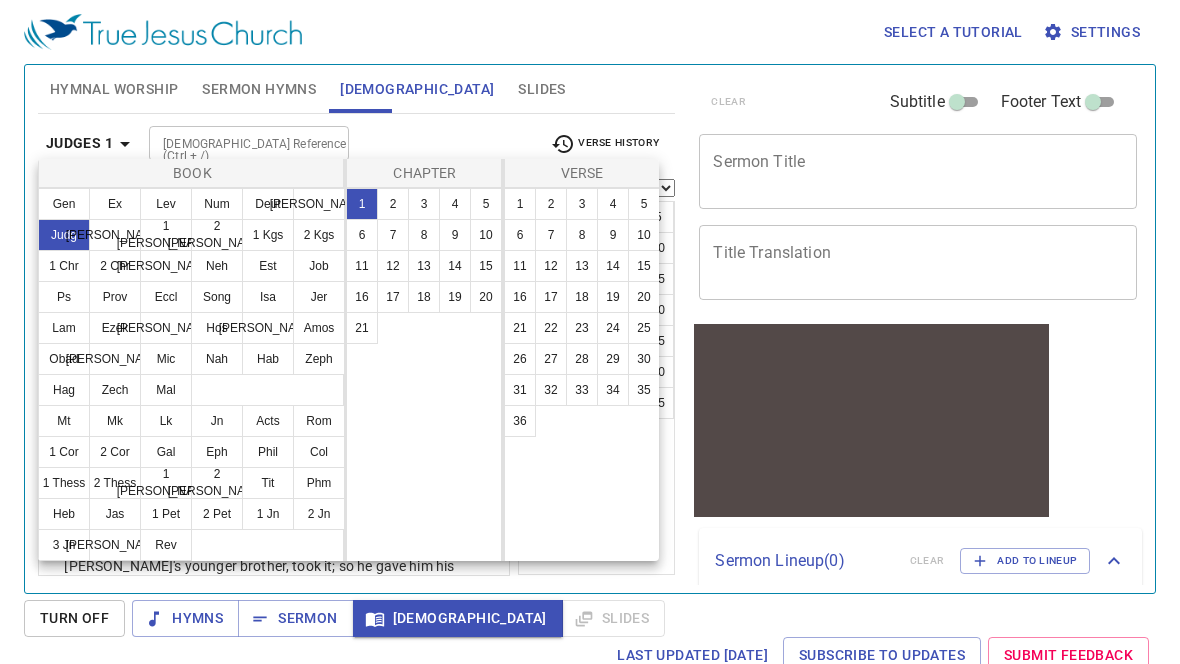 scroll, scrollTop: 0, scrollLeft: 0, axis: both 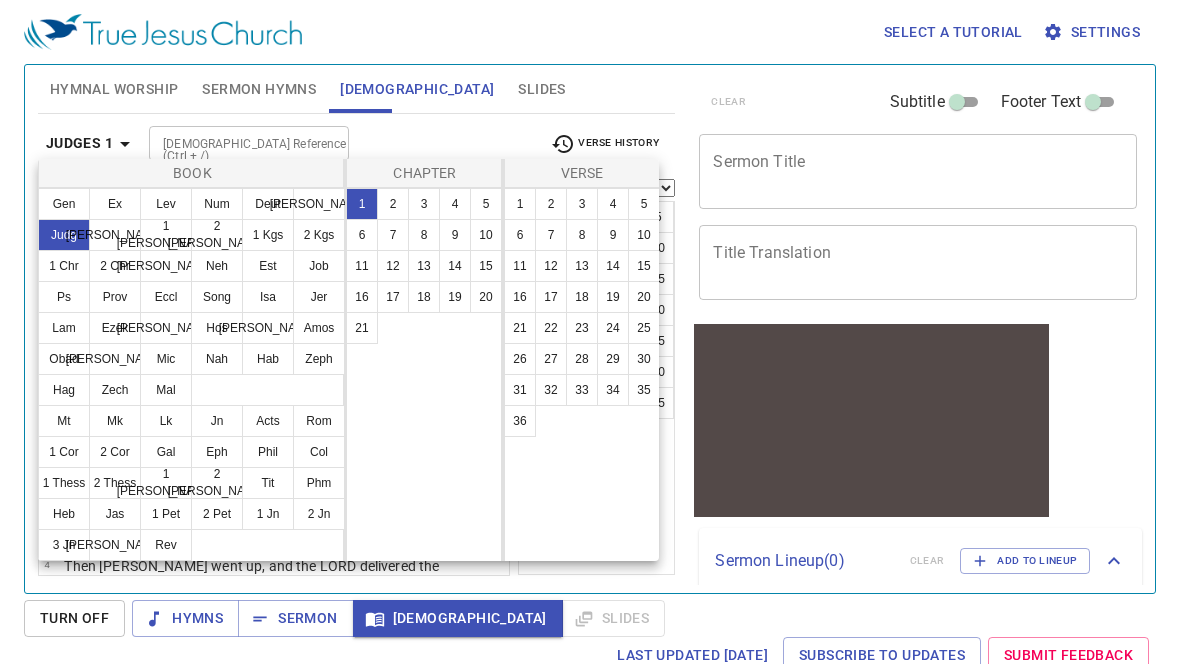 click on "16" at bounding box center [362, 297] 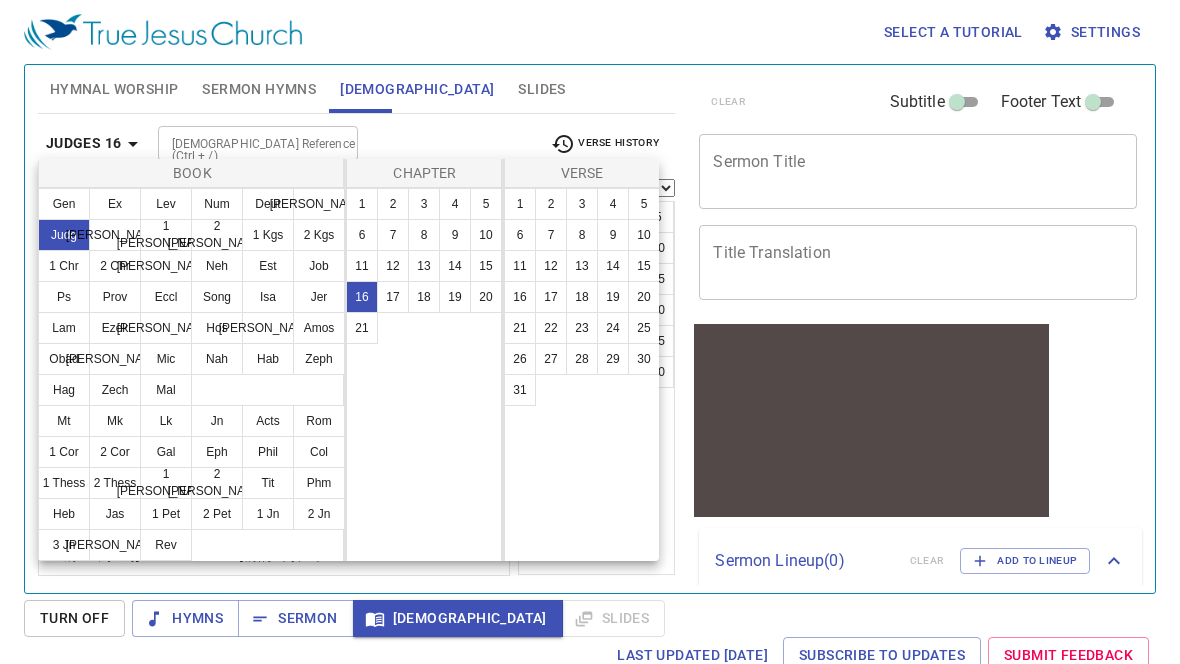 click on "28" at bounding box center (582, 359) 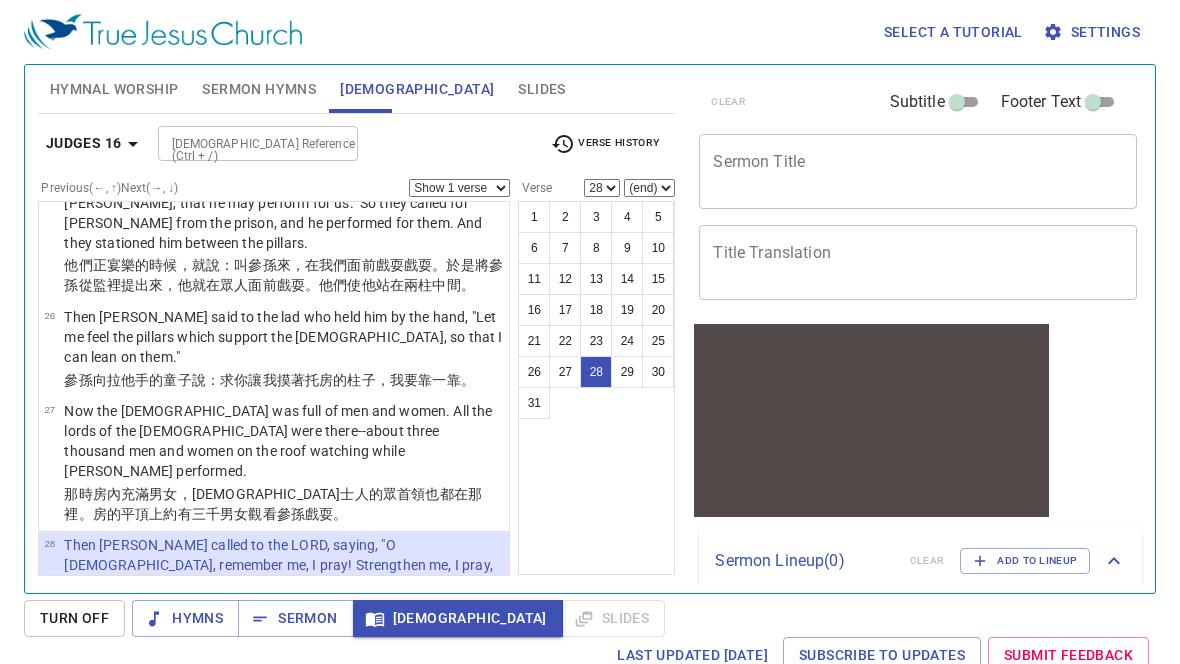 scroll, scrollTop: 3156, scrollLeft: 0, axis: vertical 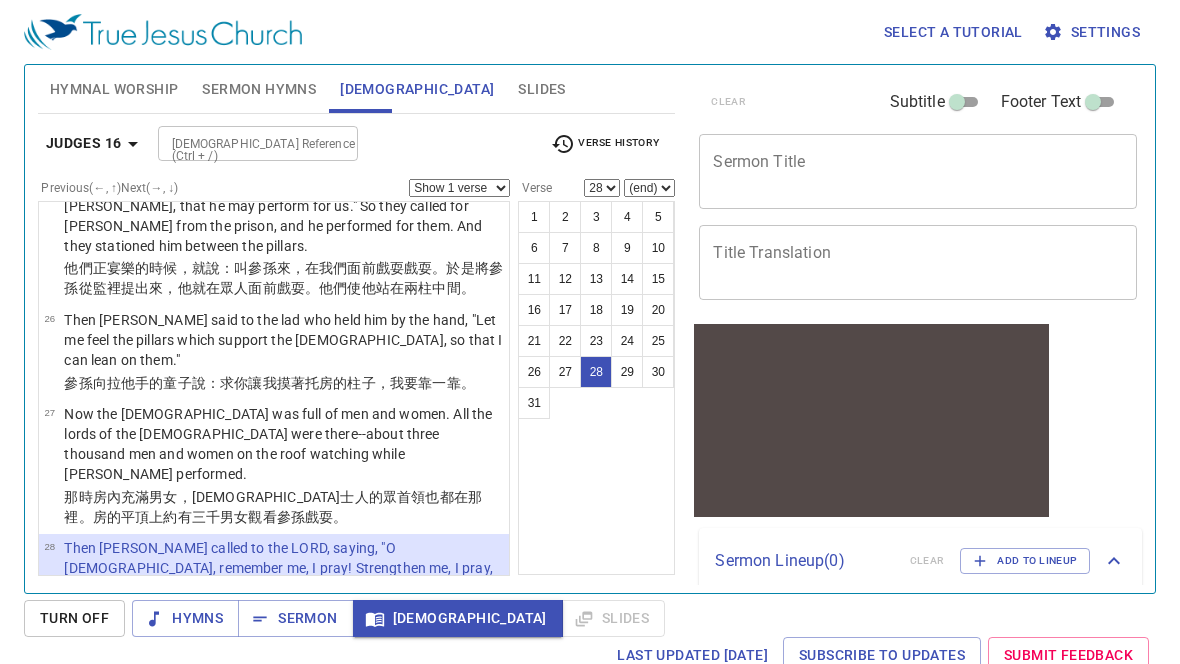 click on "Judges 16" at bounding box center (84, 143) 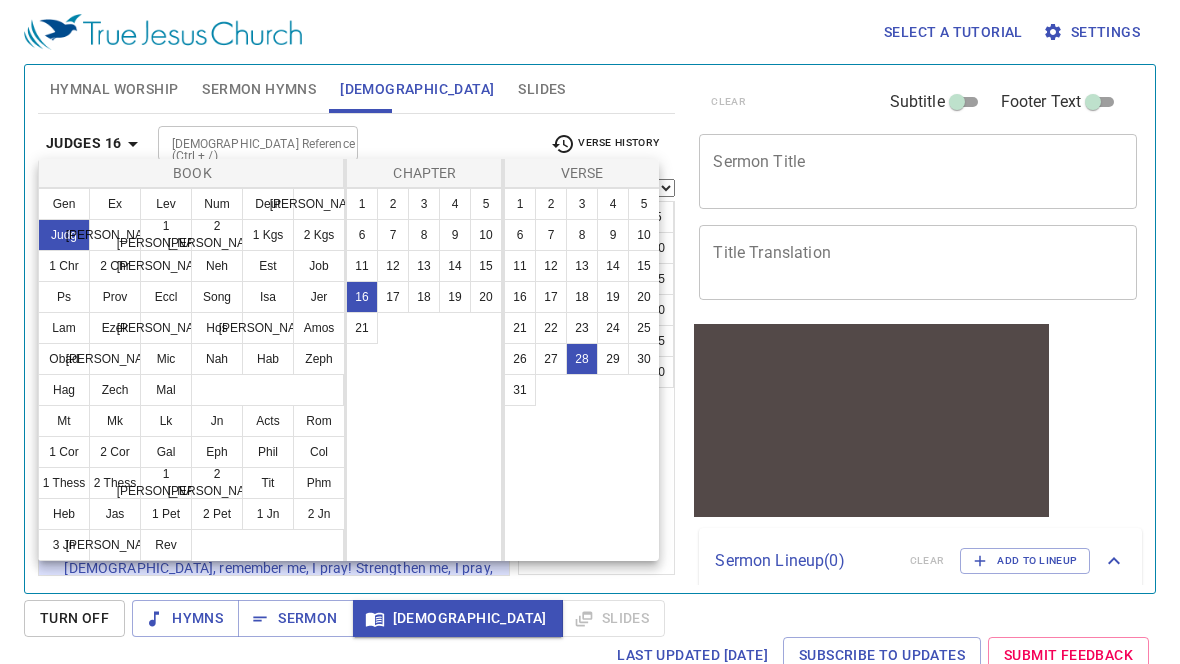 click on "Rev" at bounding box center [166, 545] 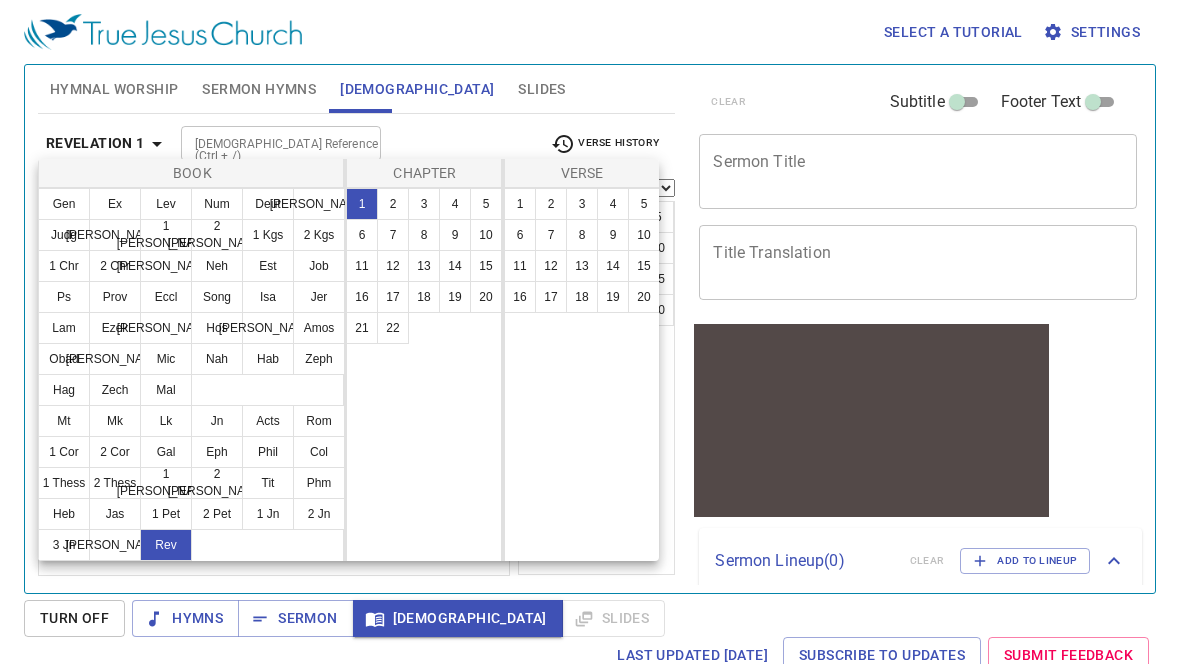 scroll, scrollTop: 0, scrollLeft: 0, axis: both 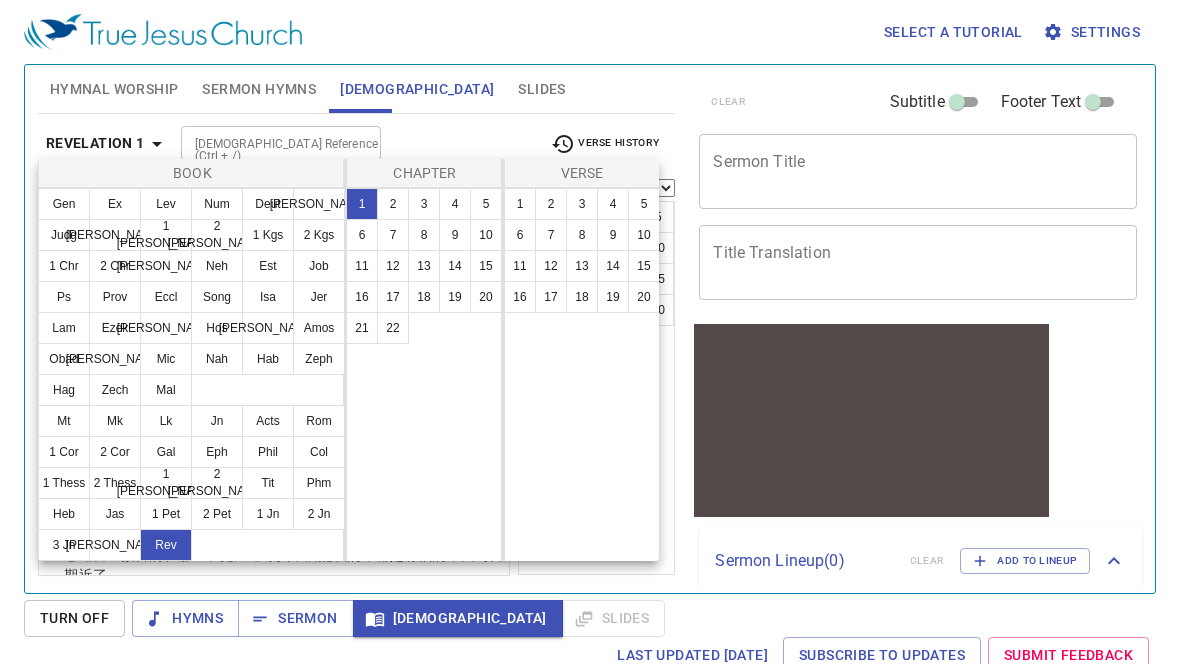 click on "3" at bounding box center [424, 204] 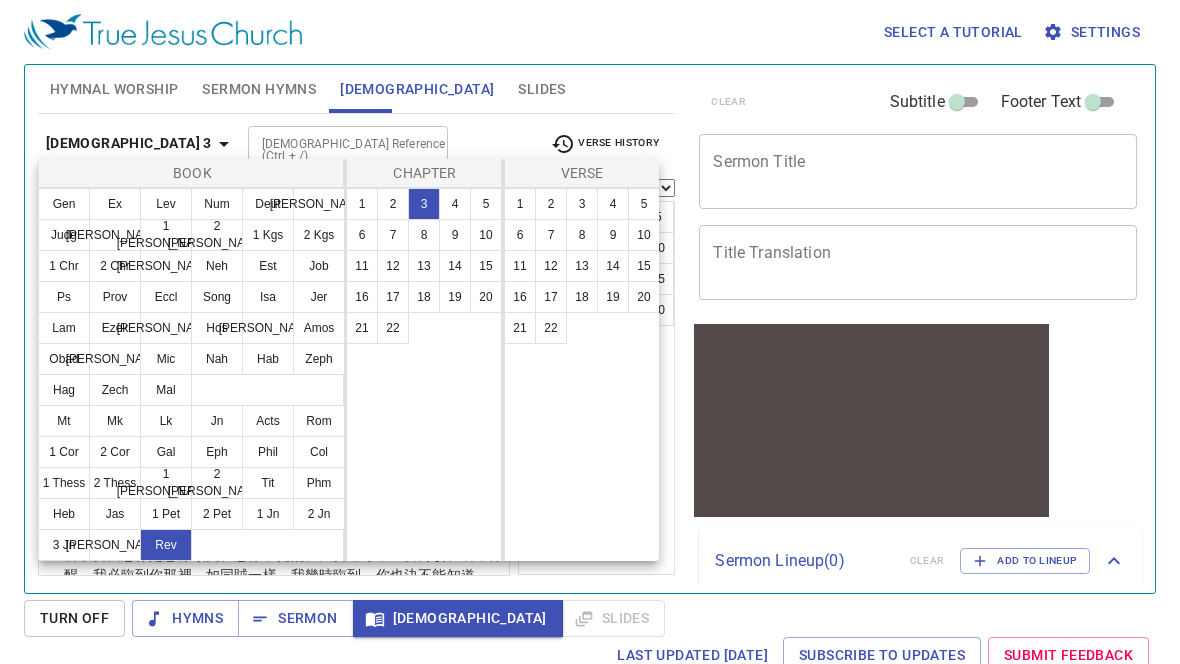 click on "14" at bounding box center [613, 266] 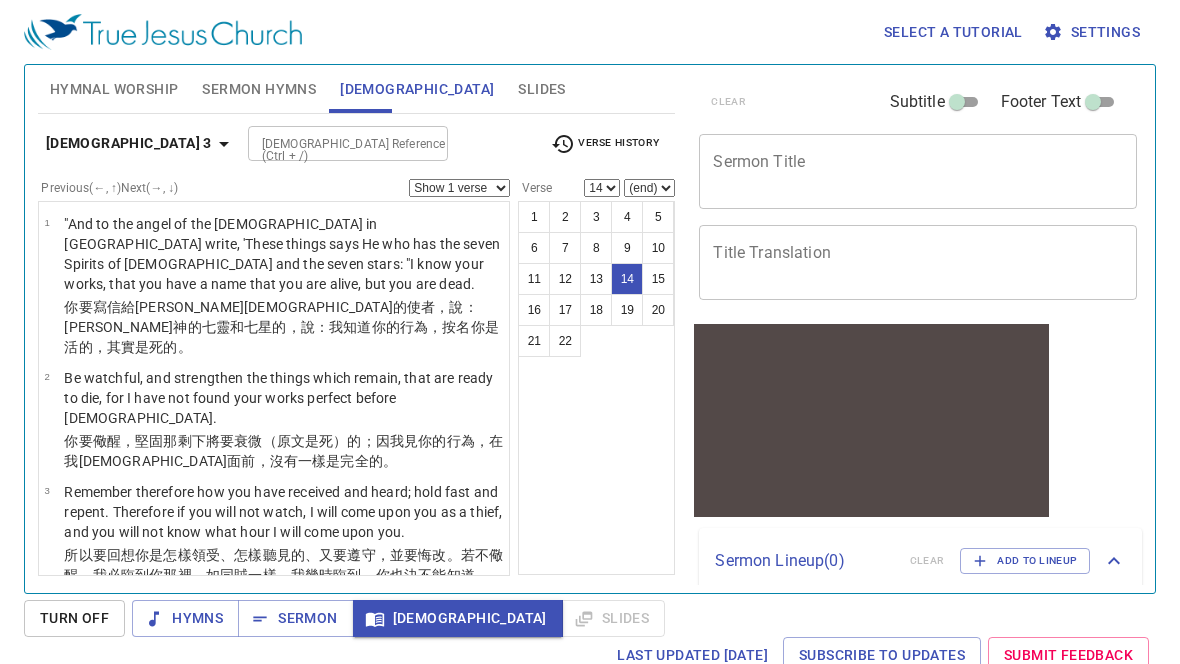 scroll, scrollTop: 1281, scrollLeft: 0, axis: vertical 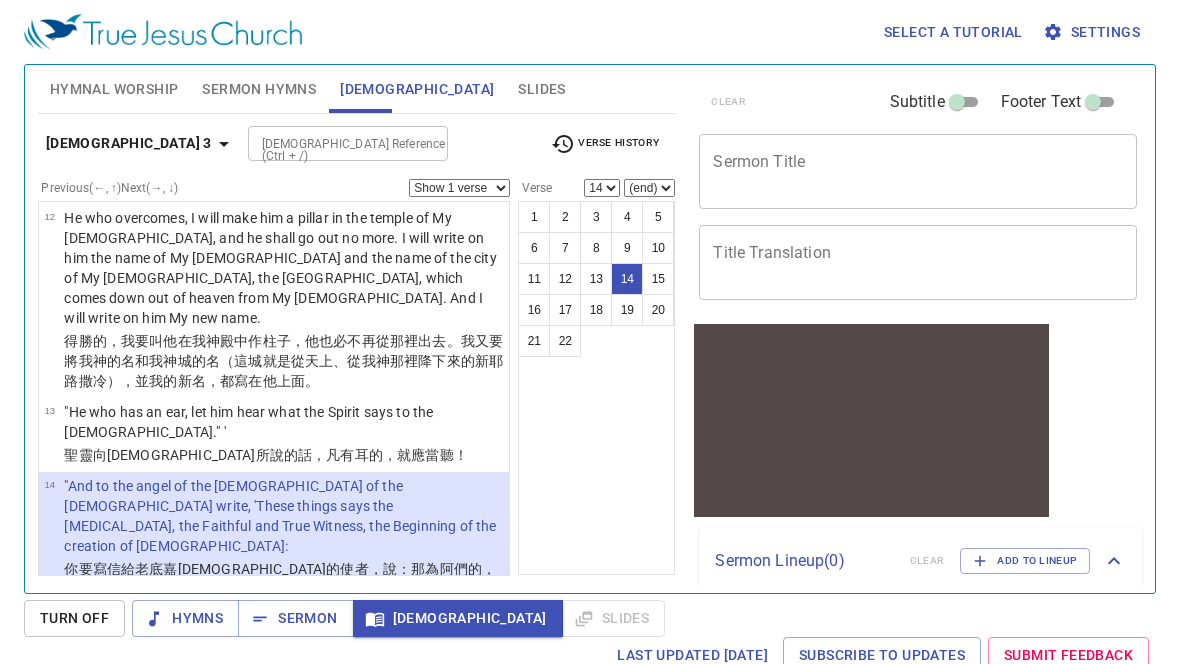click on ""I know your works, that you are neither cold nor hot. I could wish you were cold or hot." at bounding box center [283, 651] 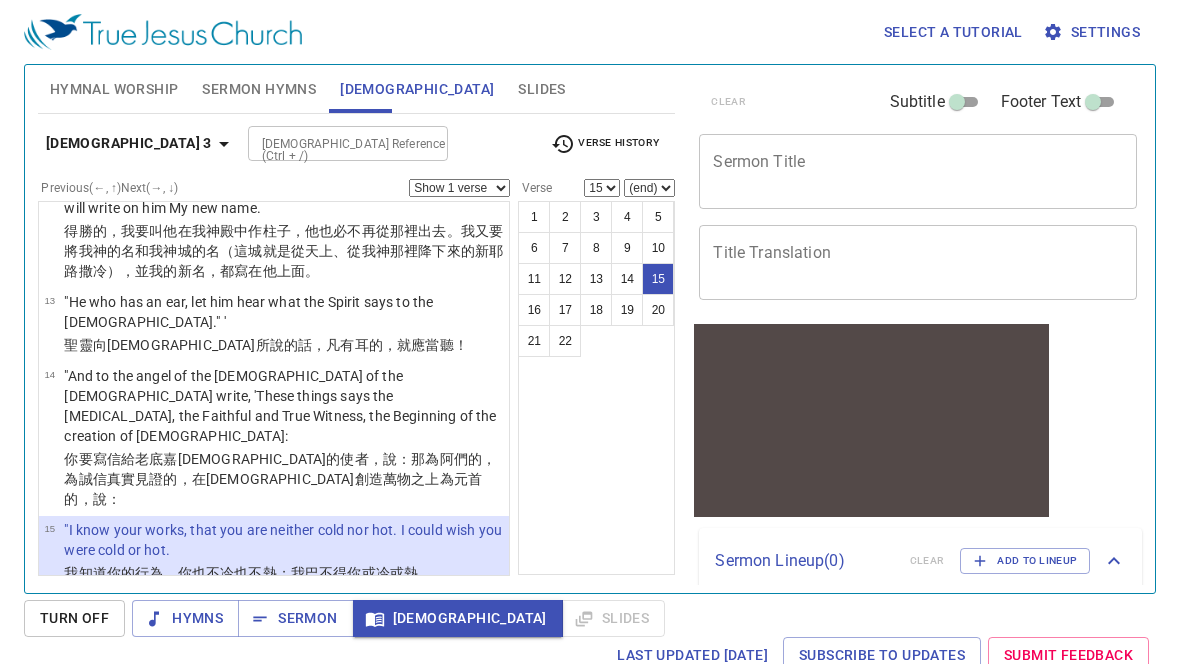 scroll, scrollTop: 1471, scrollLeft: 0, axis: vertical 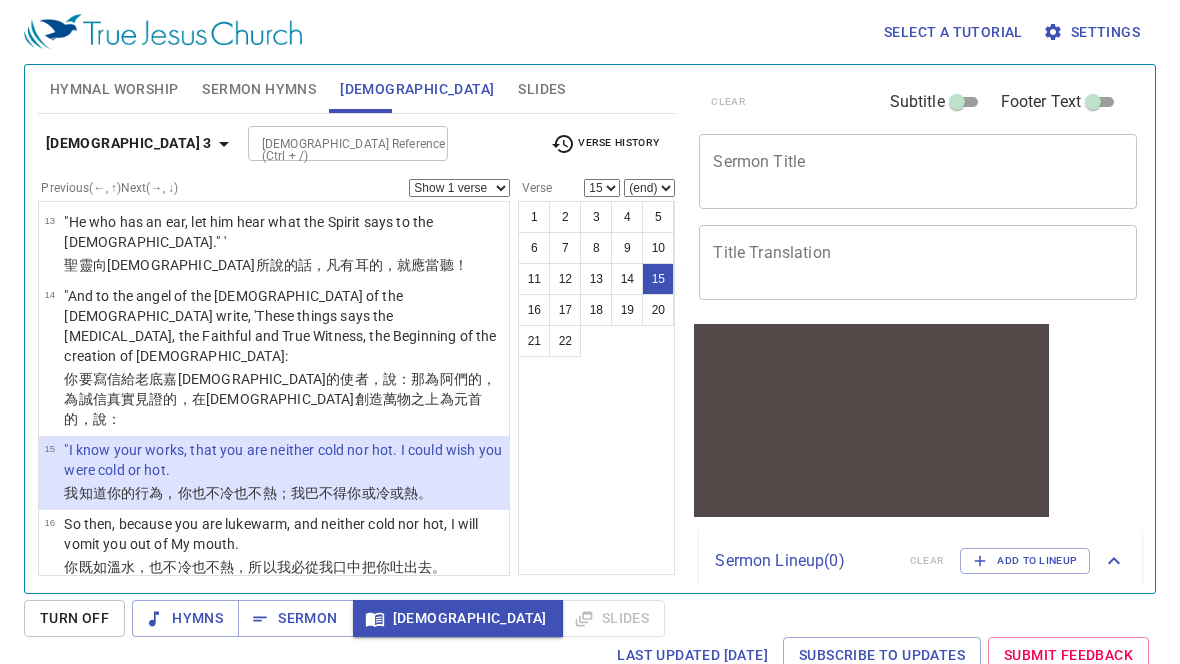 click on "Because you say, 'I am rich, have become wealthy, and have need of nothing'--and do not know that you are wretched, miserable, poor, blind, and naked--" at bounding box center (283, 618) 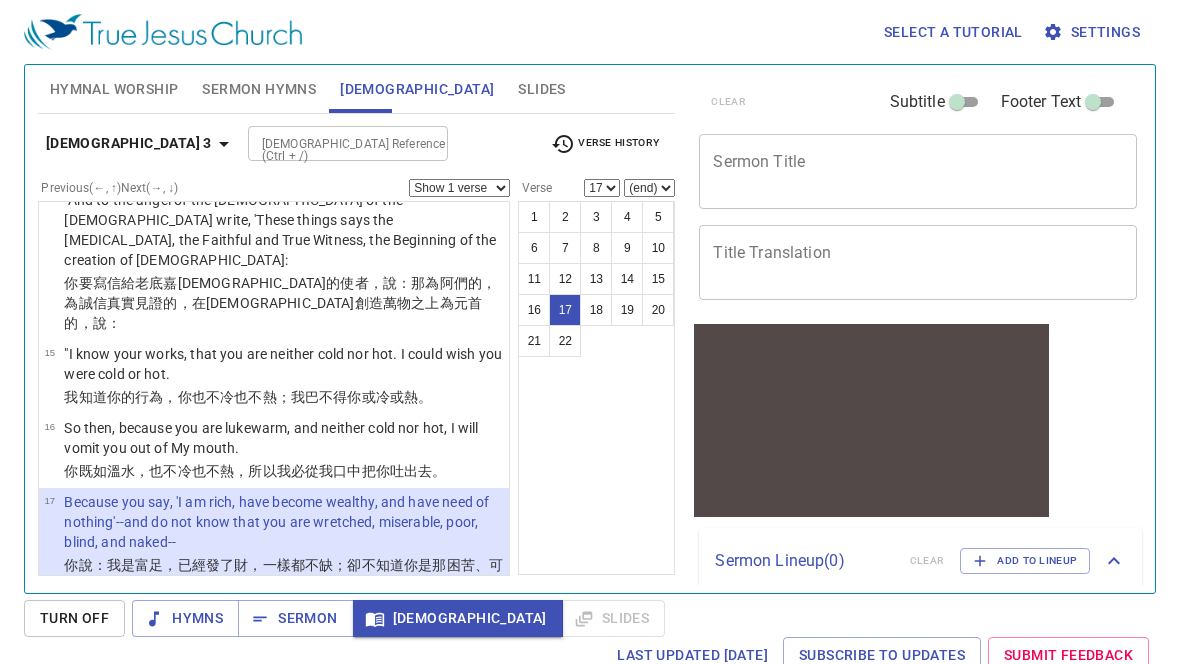 scroll, scrollTop: 1595, scrollLeft: 0, axis: vertical 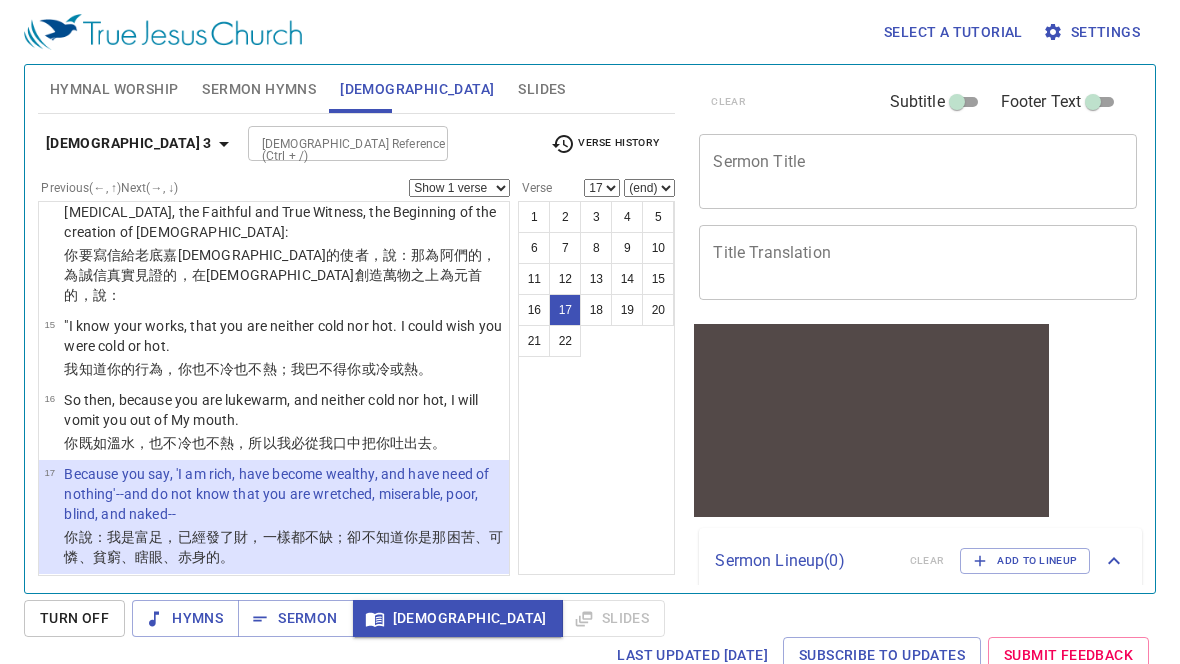 click on "I counsel you to buy from Me gold refined in the fire, that you may be rich; and white garments, that you may be clothed, that the shame of your nakedness may not be revealed; and anoint your eyes with eye salve, that you may see." at bounding box center (283, 618) 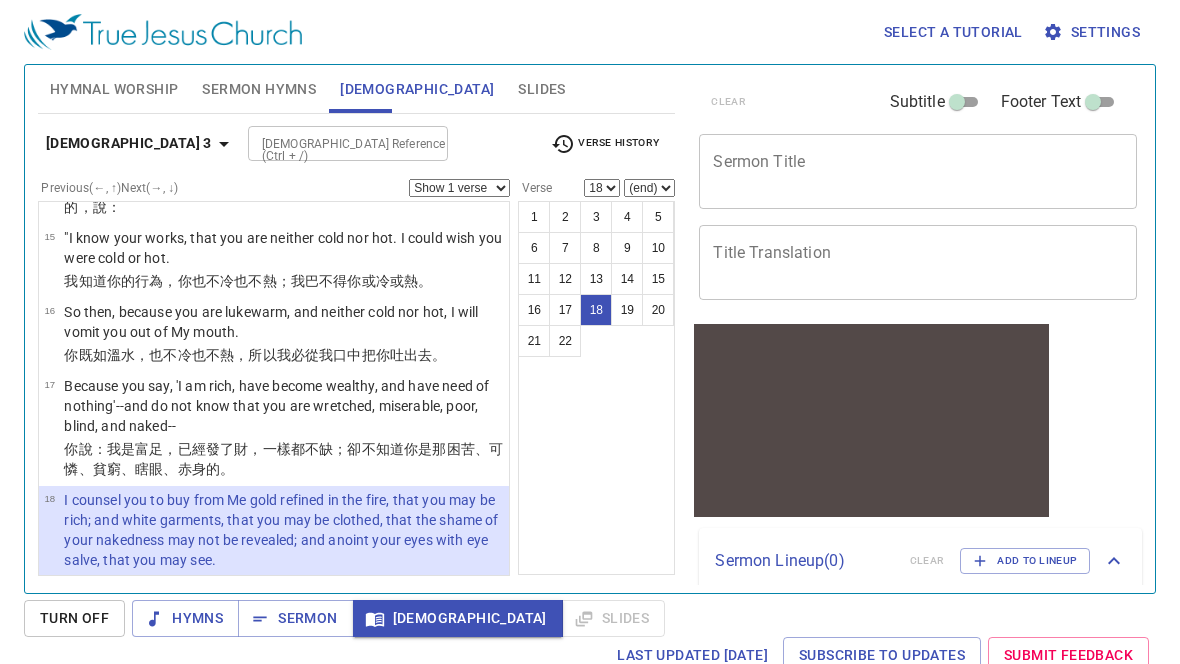 scroll, scrollTop: 1696, scrollLeft: 0, axis: vertical 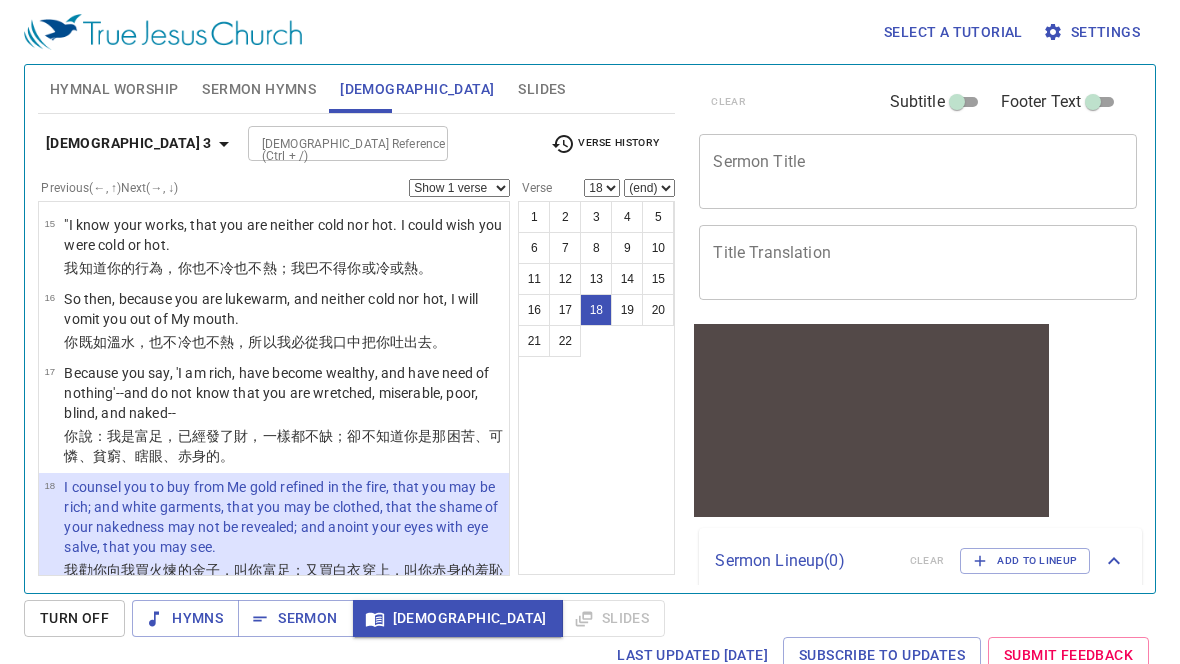 click on "As many as I love, I rebuke and chasten. Therefore be zealous and repent." at bounding box center [283, 631] 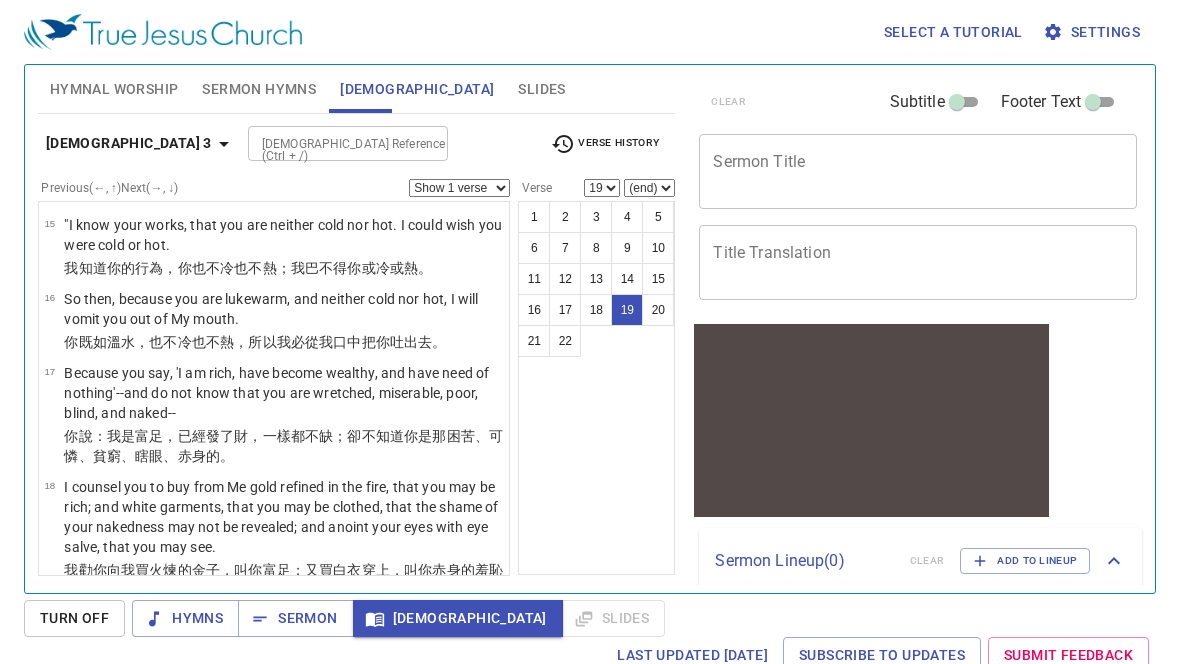 click on "[DEMOGRAPHIC_DATA] 3" at bounding box center [129, 143] 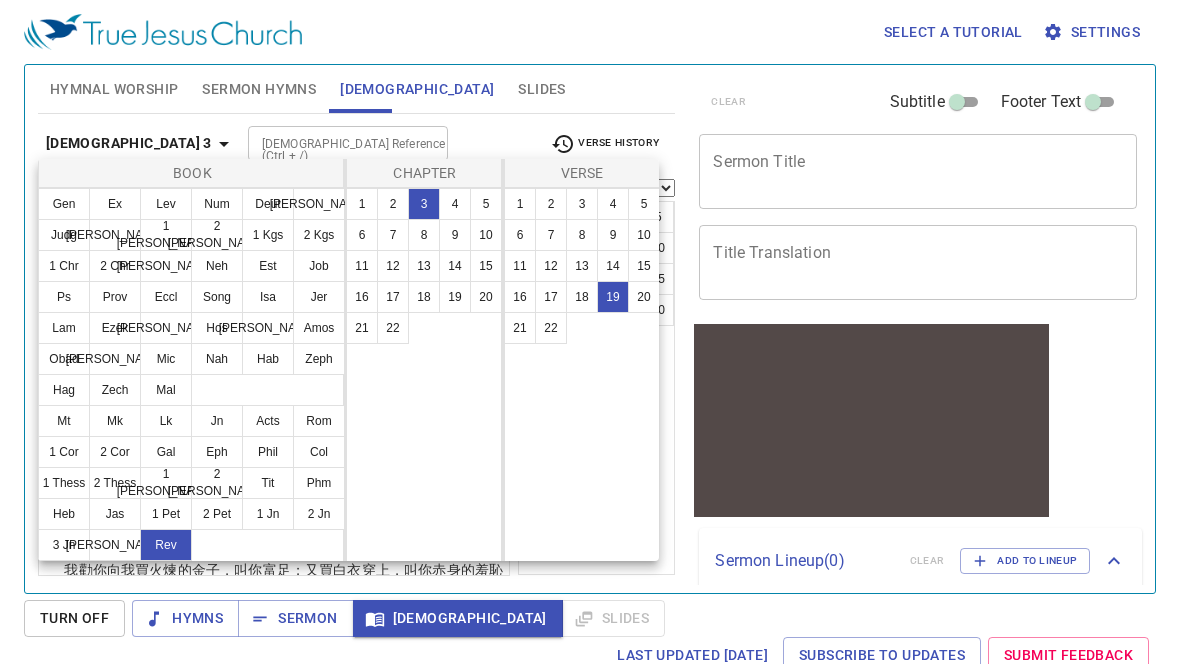 click on "Judg" at bounding box center [64, 235] 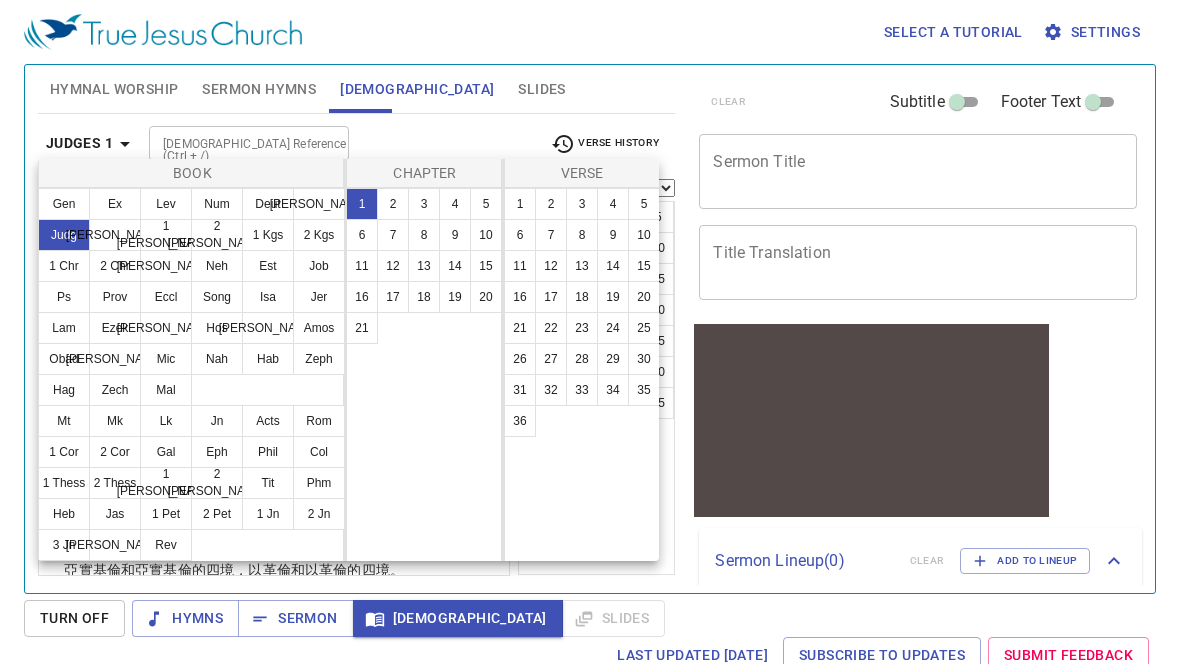 scroll, scrollTop: 0, scrollLeft: 0, axis: both 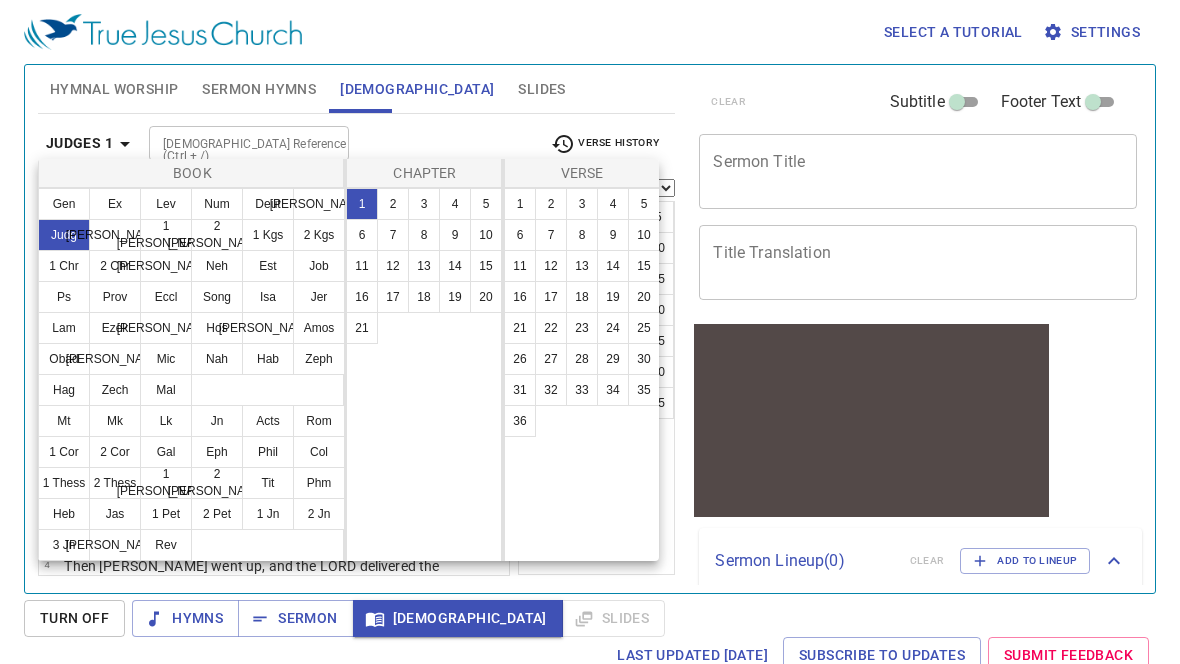 click on "2 Cor" at bounding box center [115, 452] 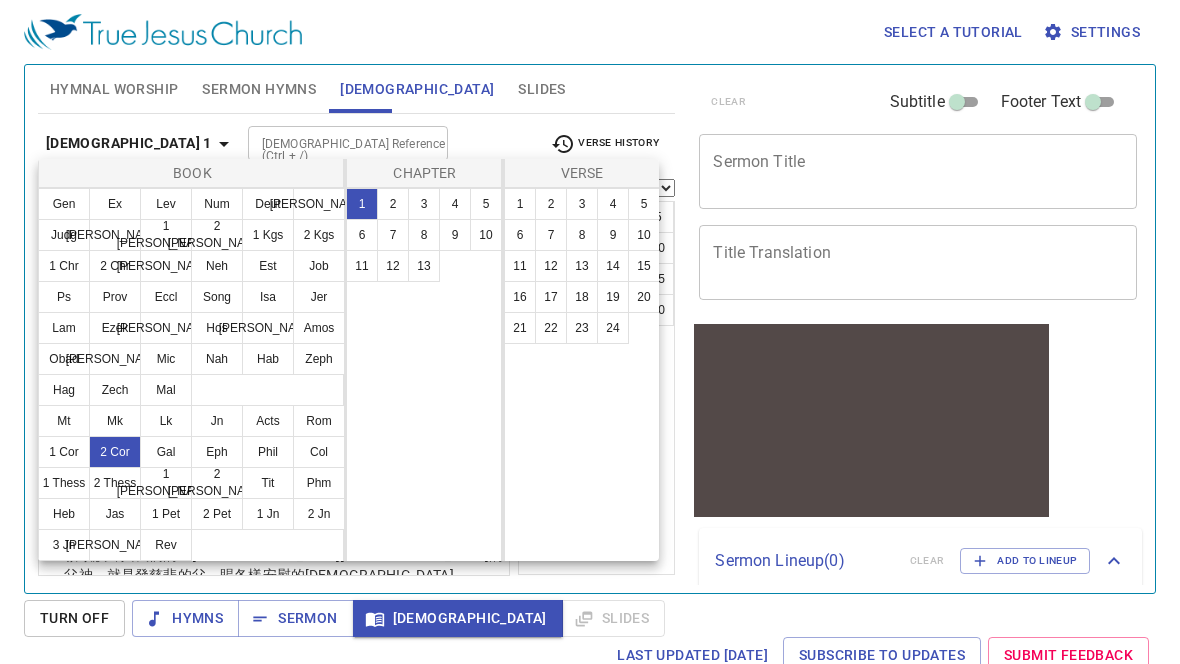 click on "6" at bounding box center (362, 235) 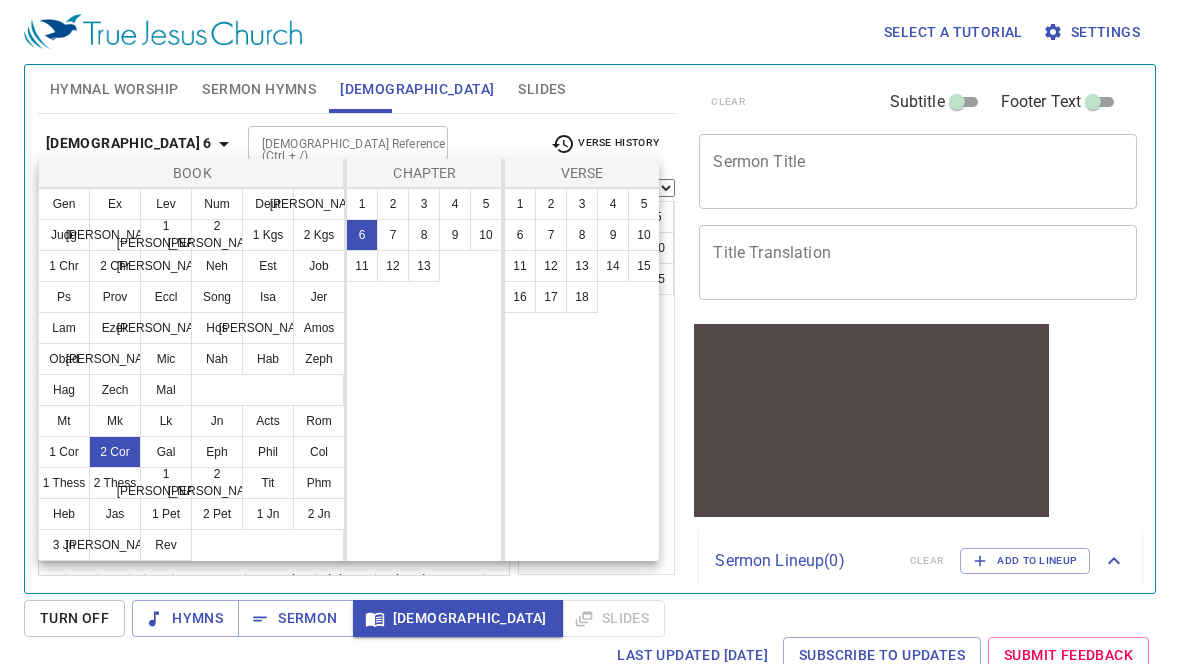 click on "10" at bounding box center (644, 235) 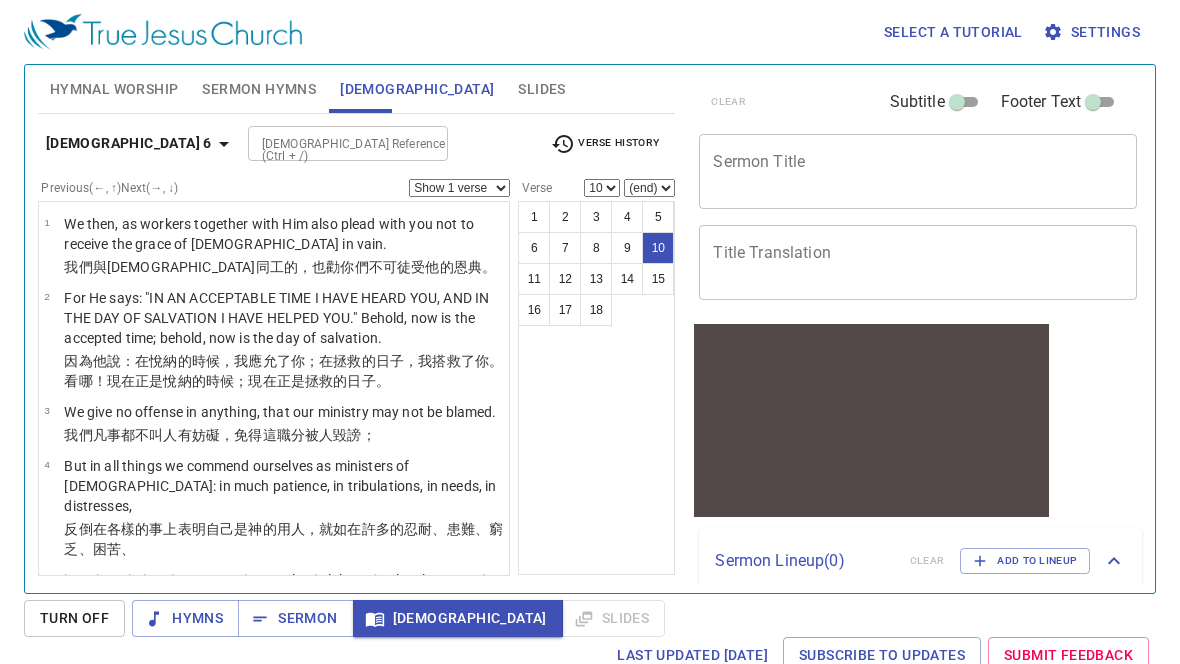 scroll, scrollTop: 595, scrollLeft: 0, axis: vertical 